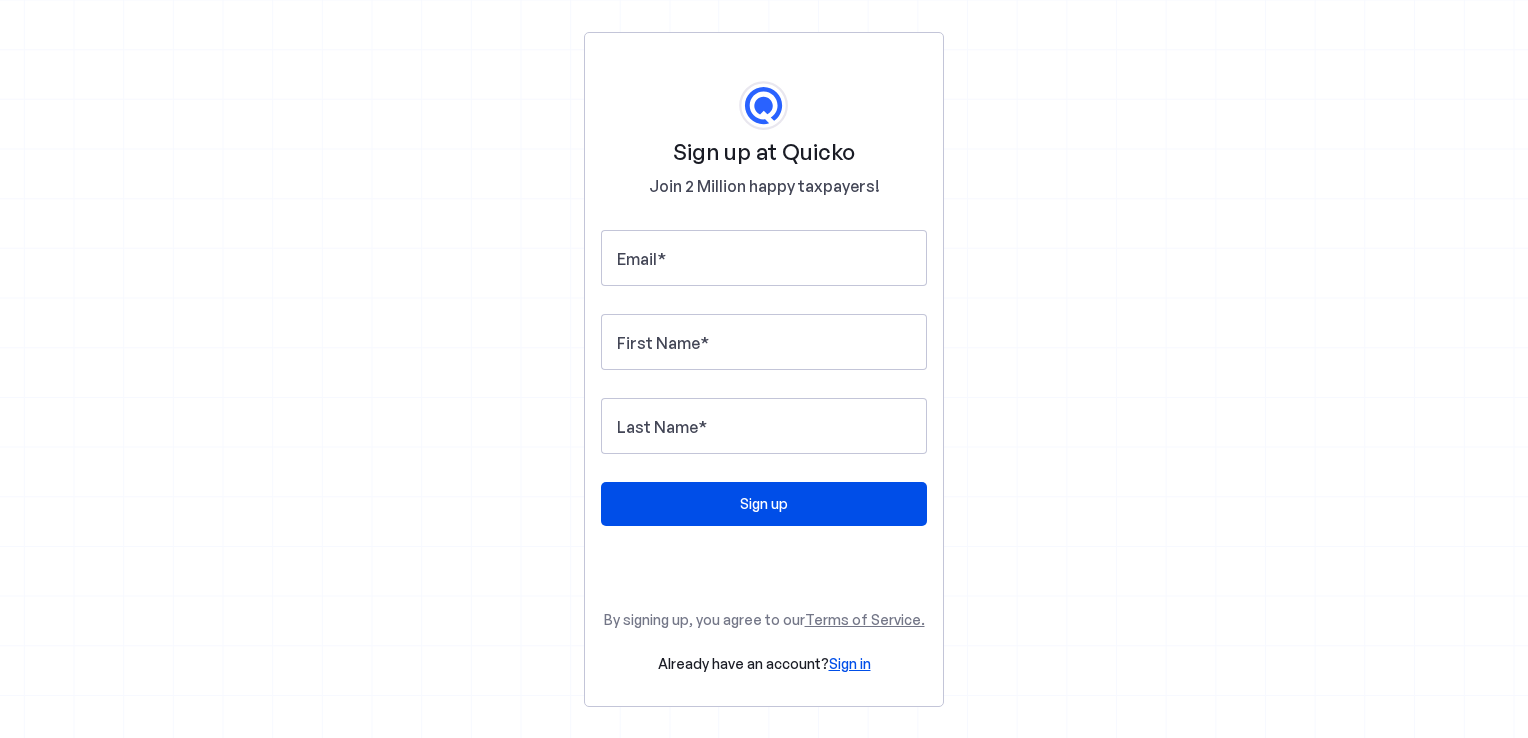 scroll, scrollTop: 0, scrollLeft: 0, axis: both 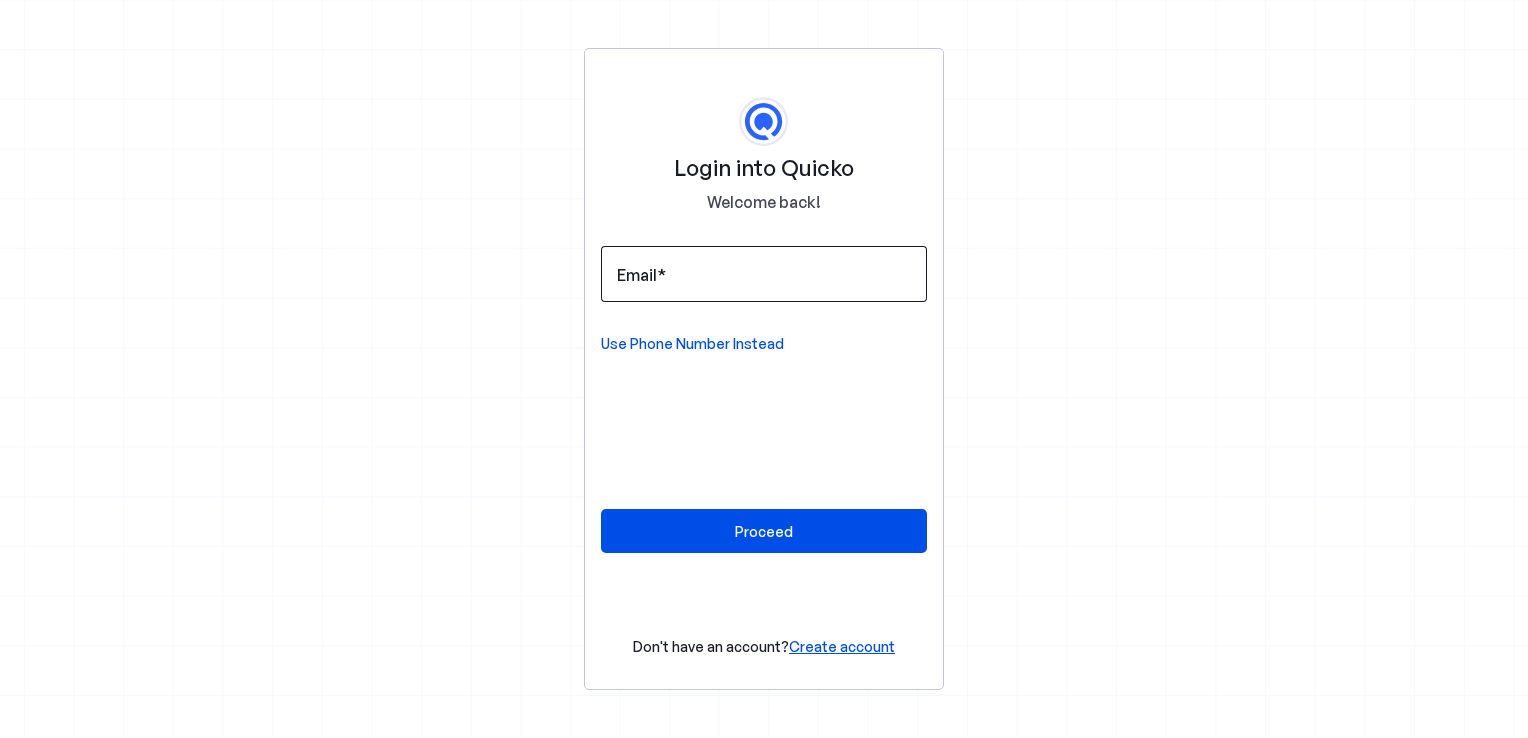 click at bounding box center (764, 274) 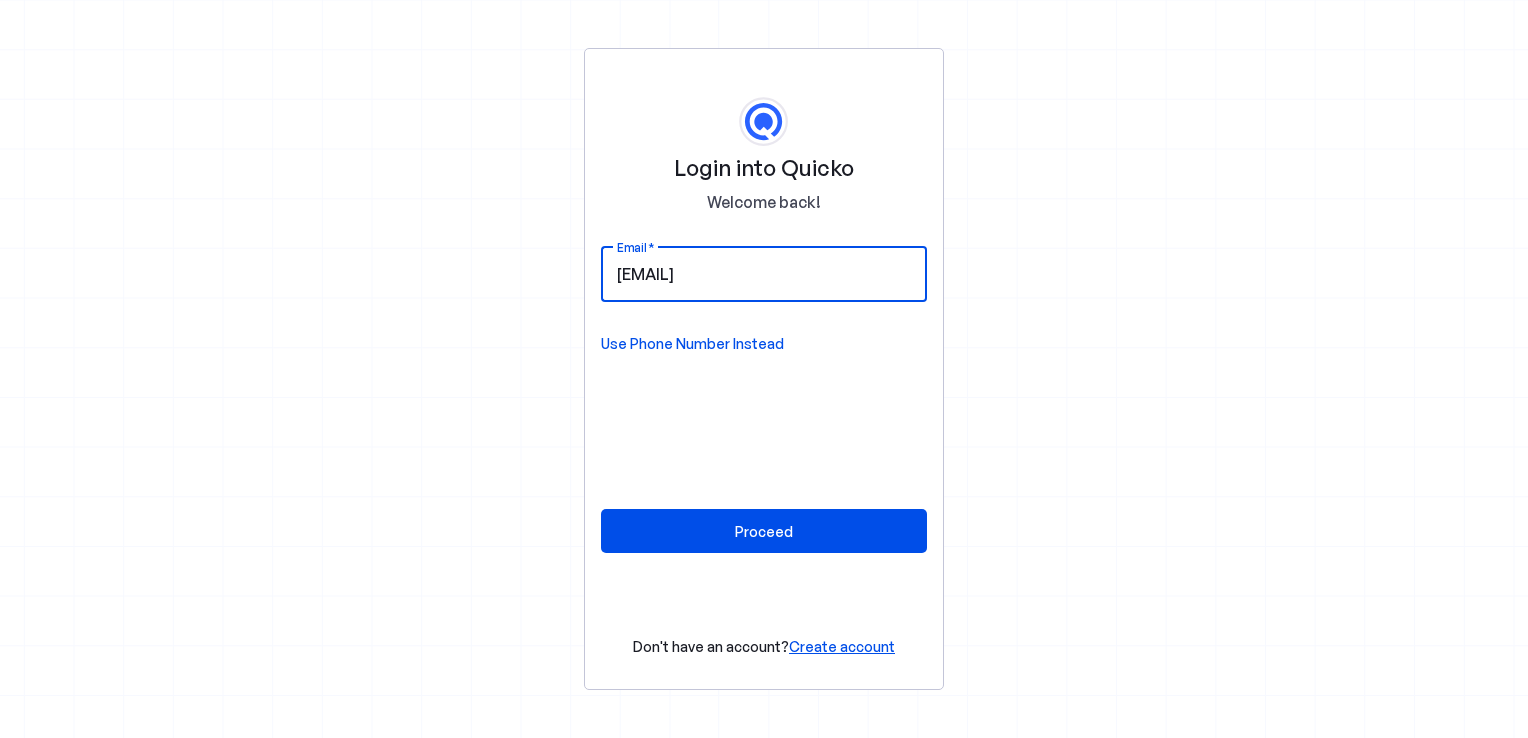 type on "ajaybmishra021@gmail.com" 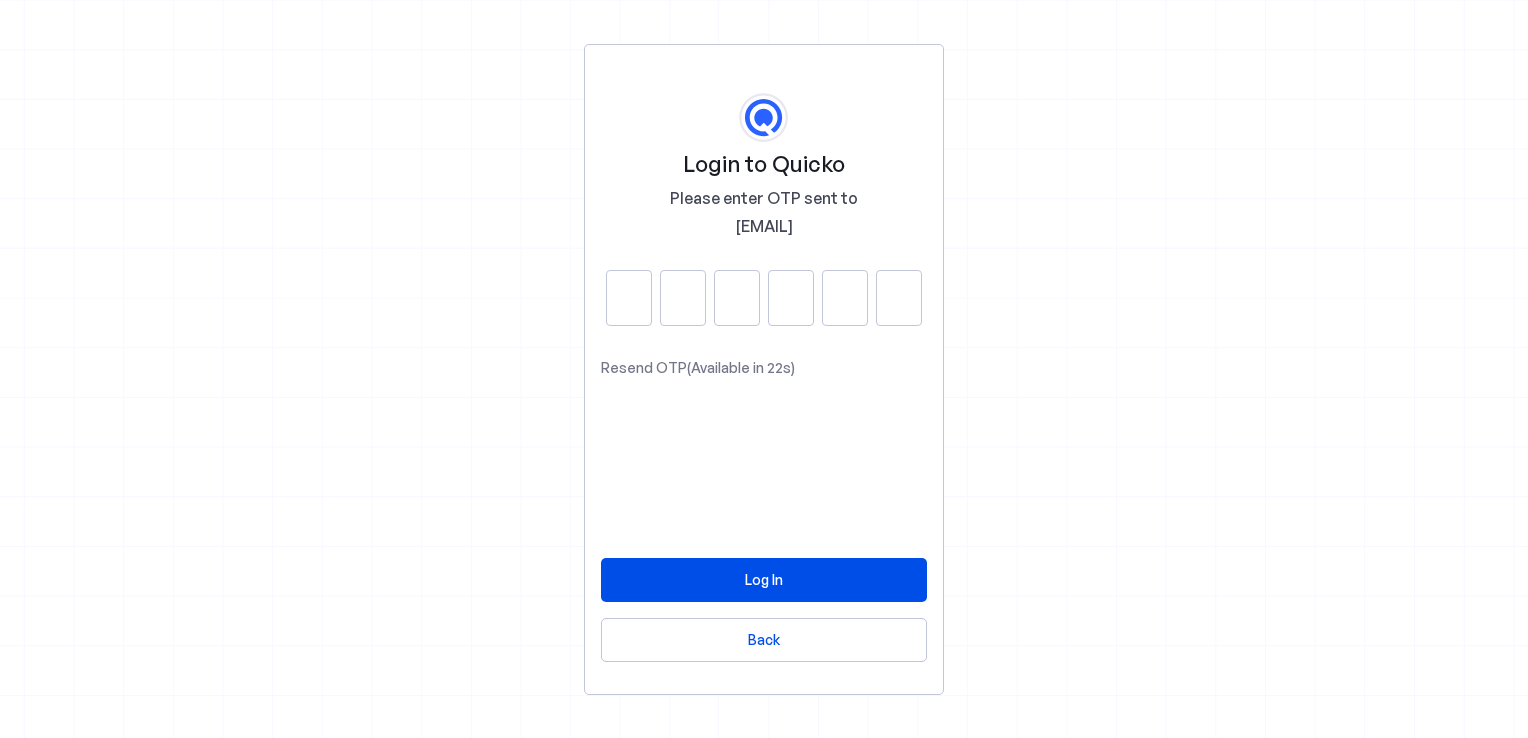 click at bounding box center (683, 298) 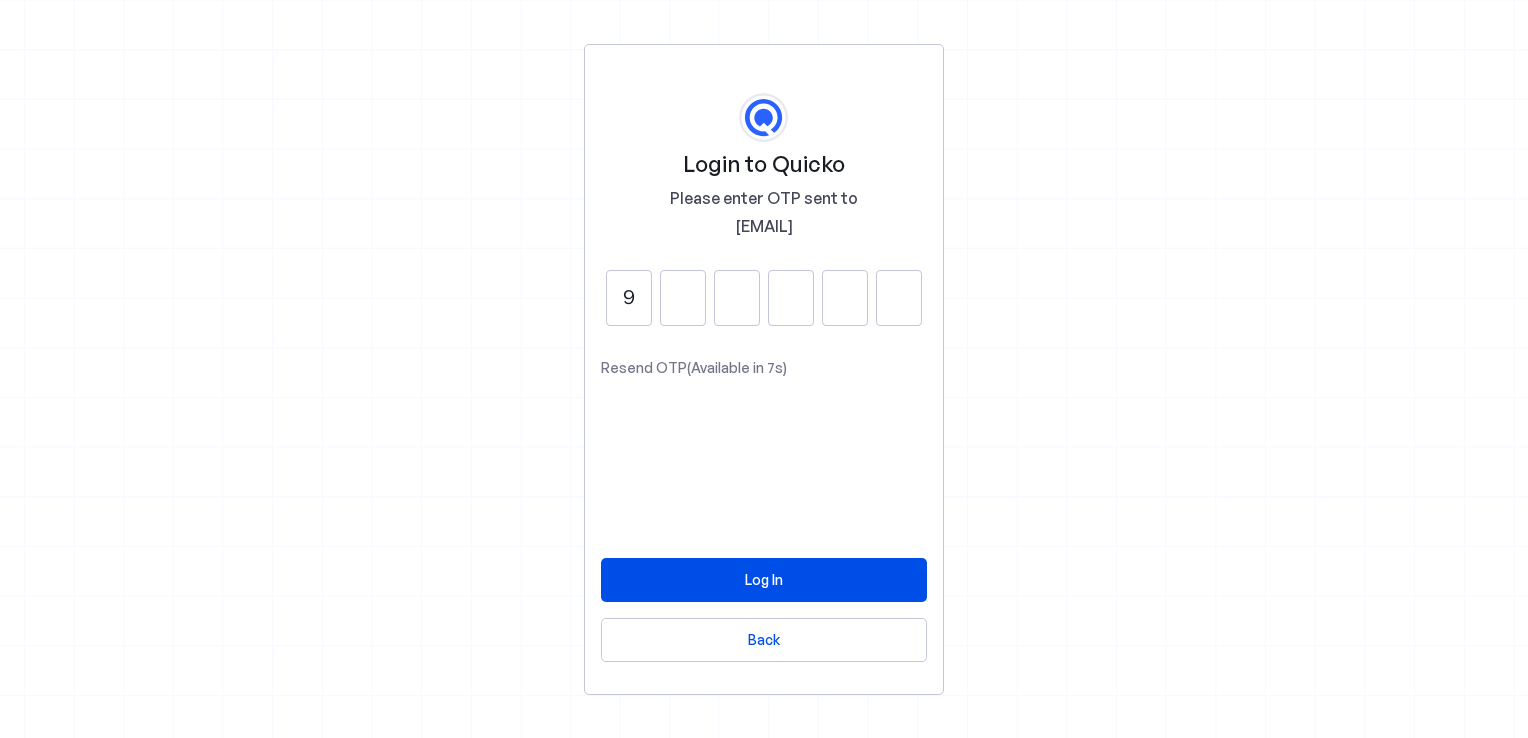 type on "9" 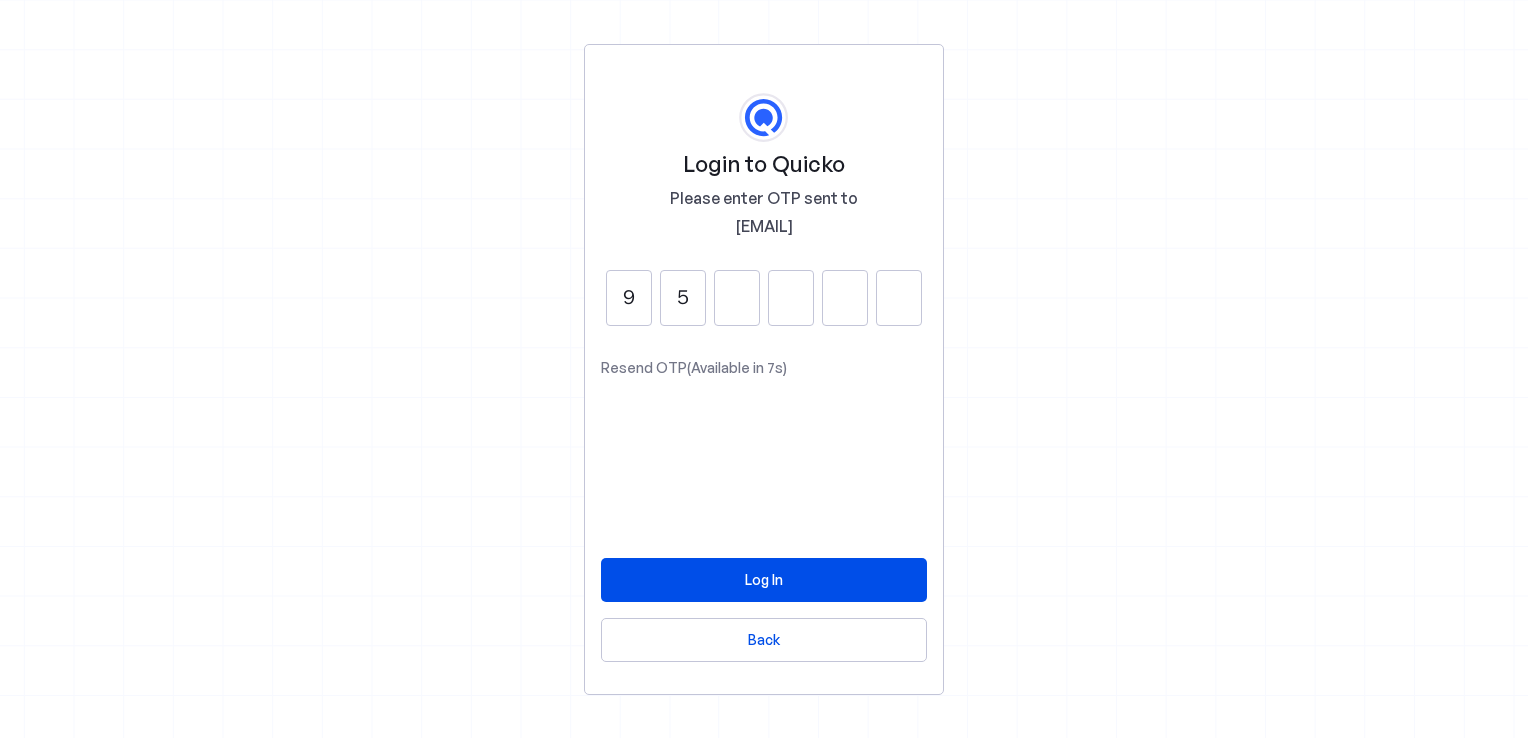 type on "5" 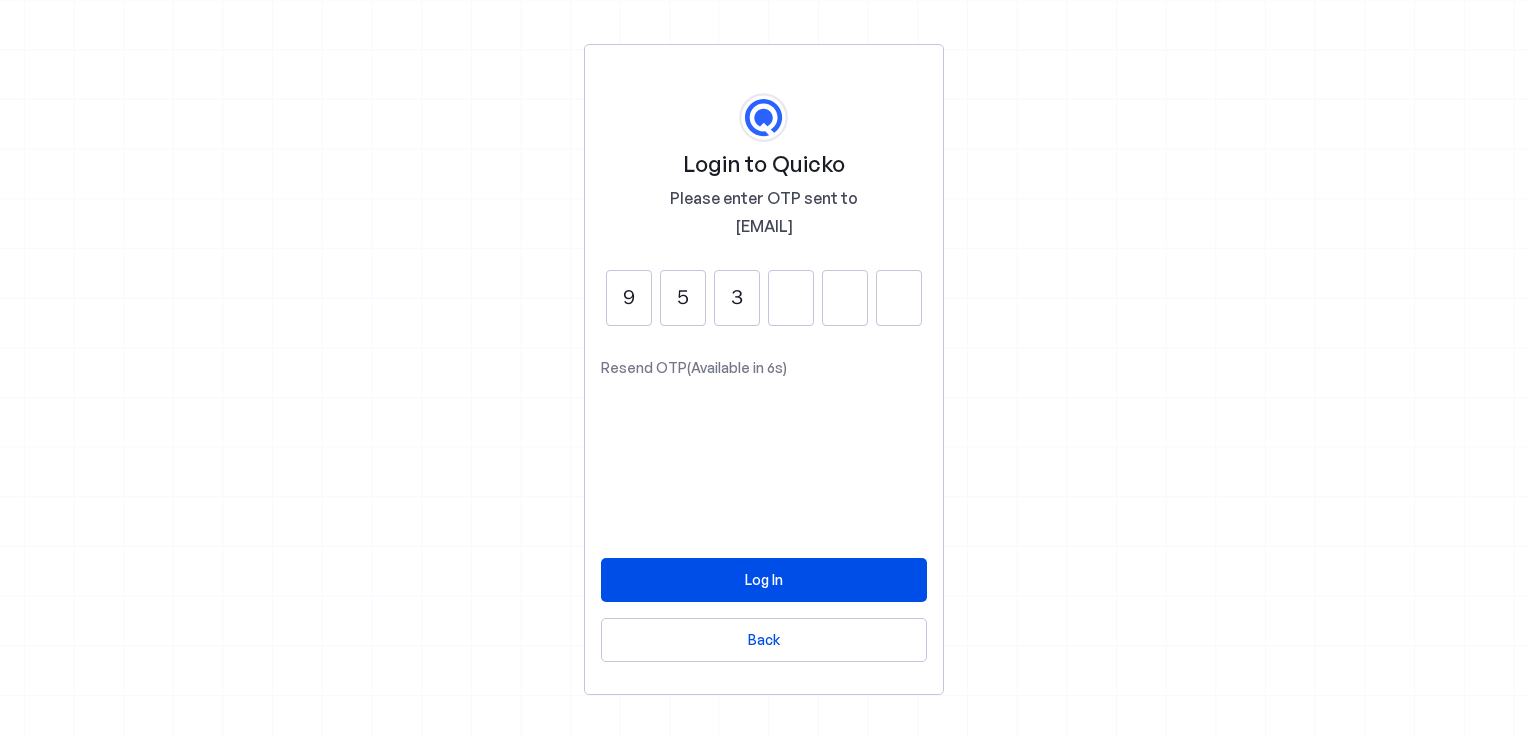 type on "3" 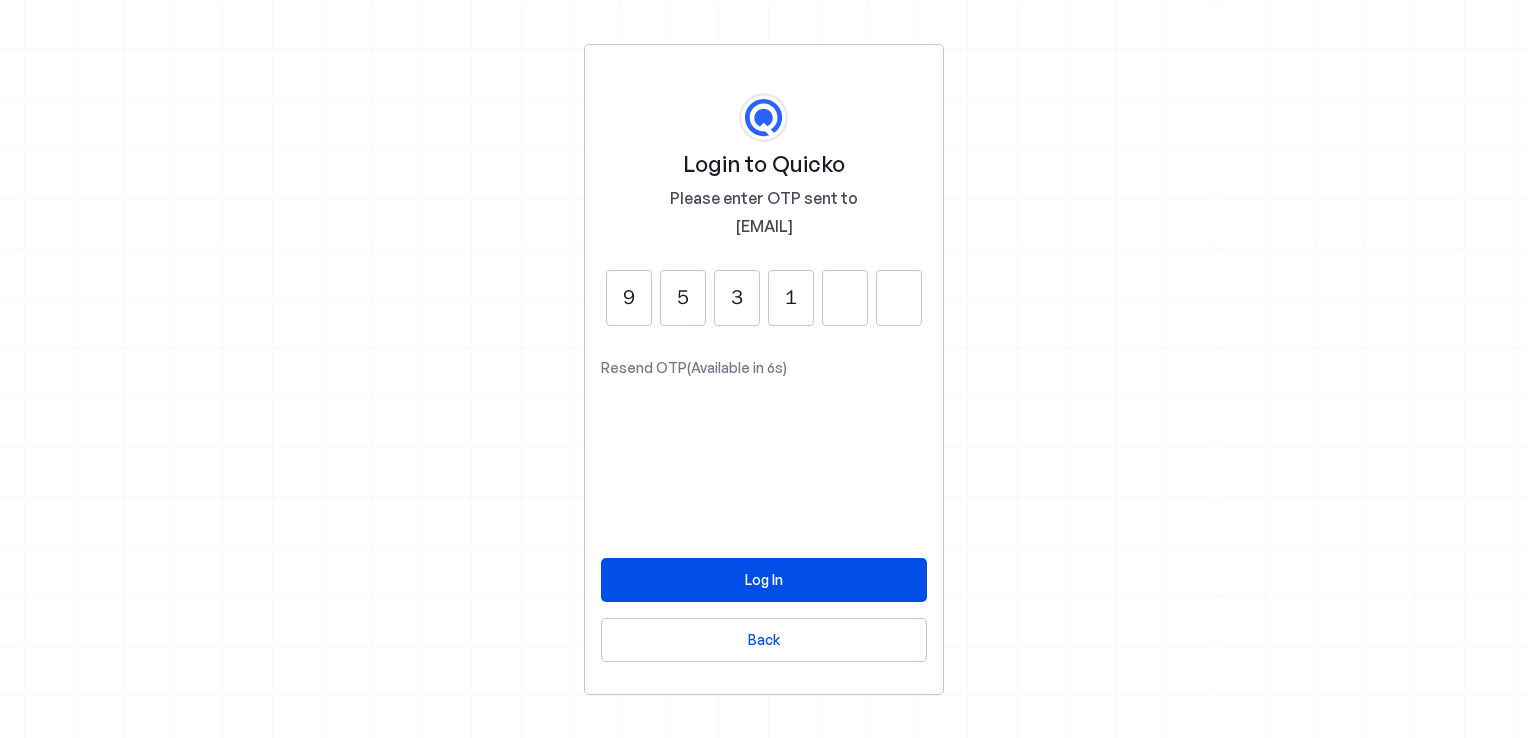 type on "1" 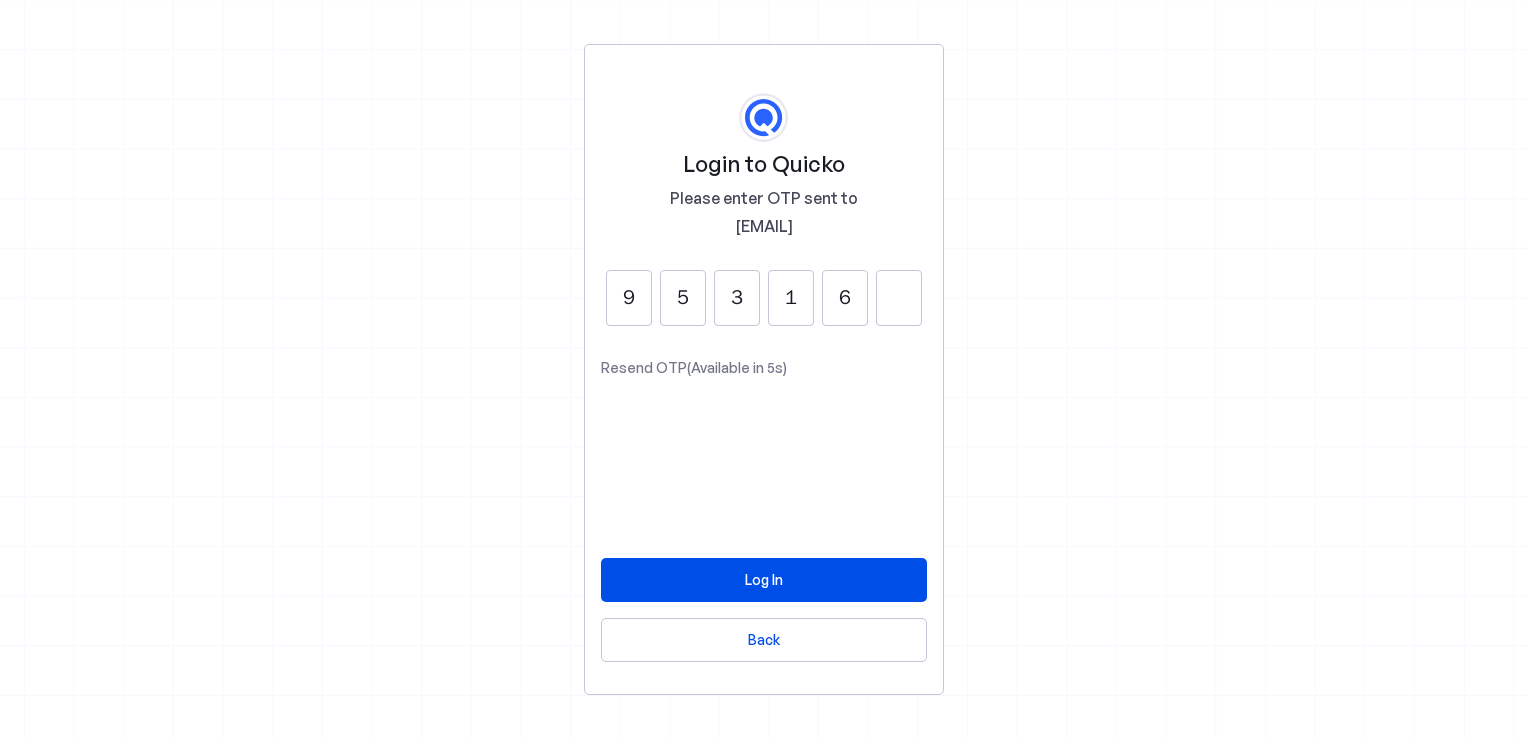 type on "6" 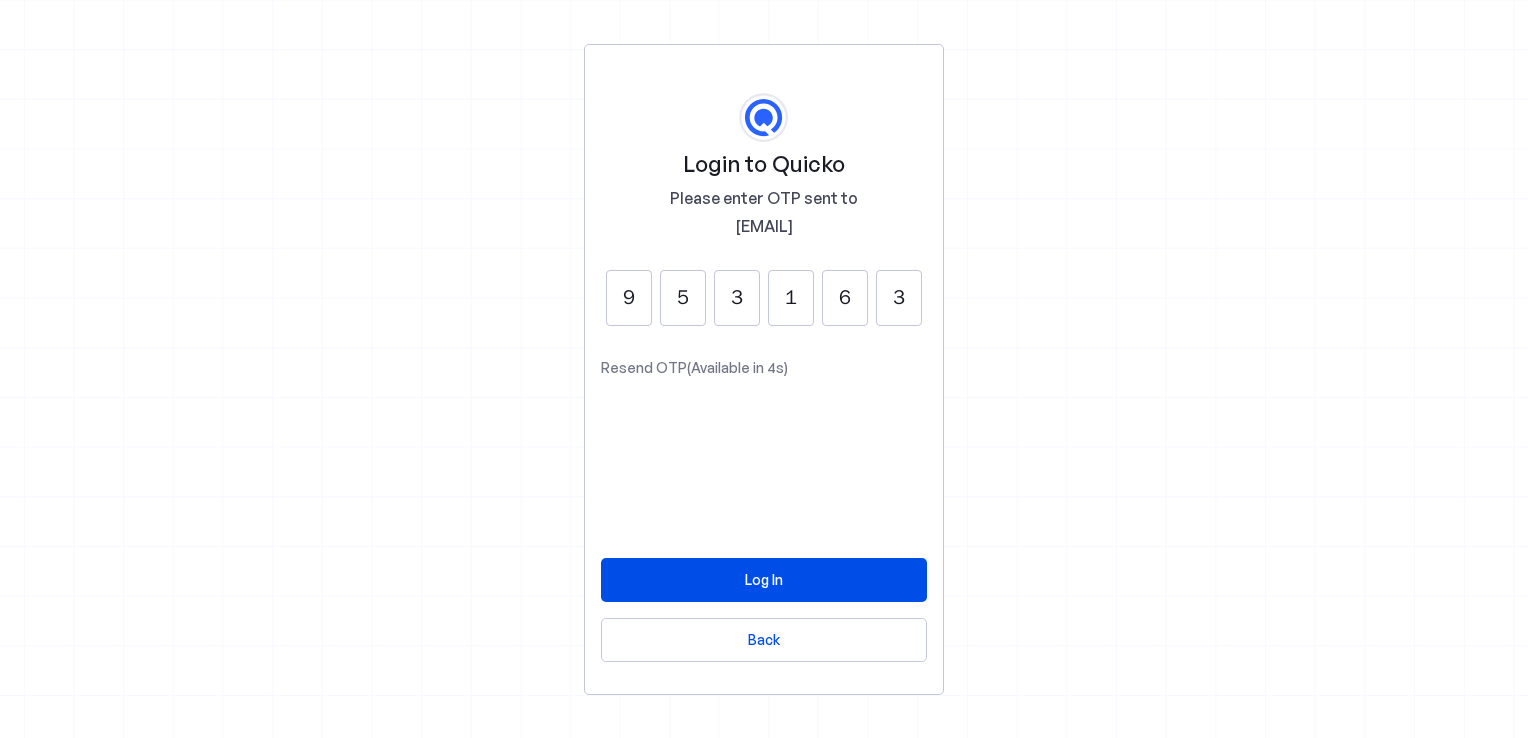type on "3" 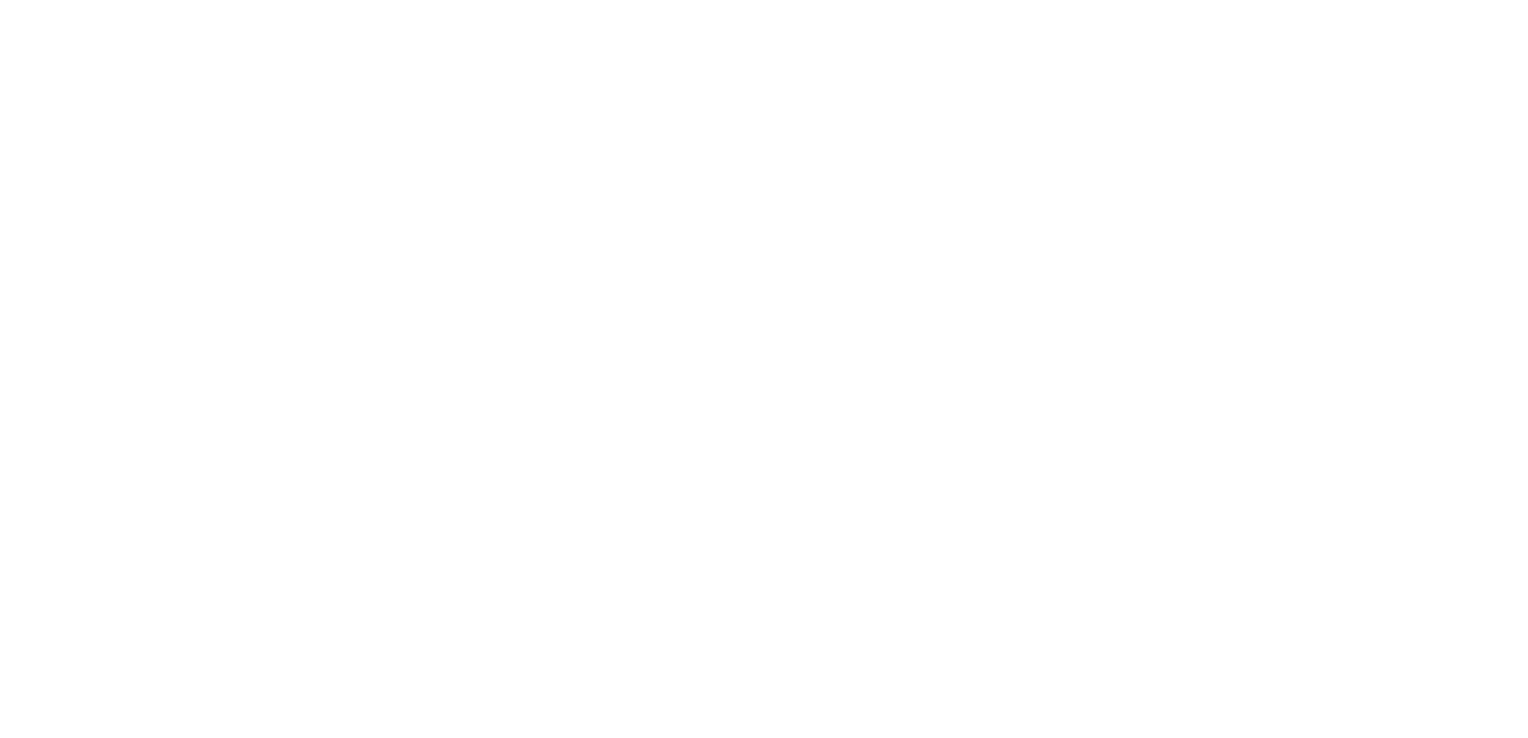 scroll, scrollTop: 0, scrollLeft: 0, axis: both 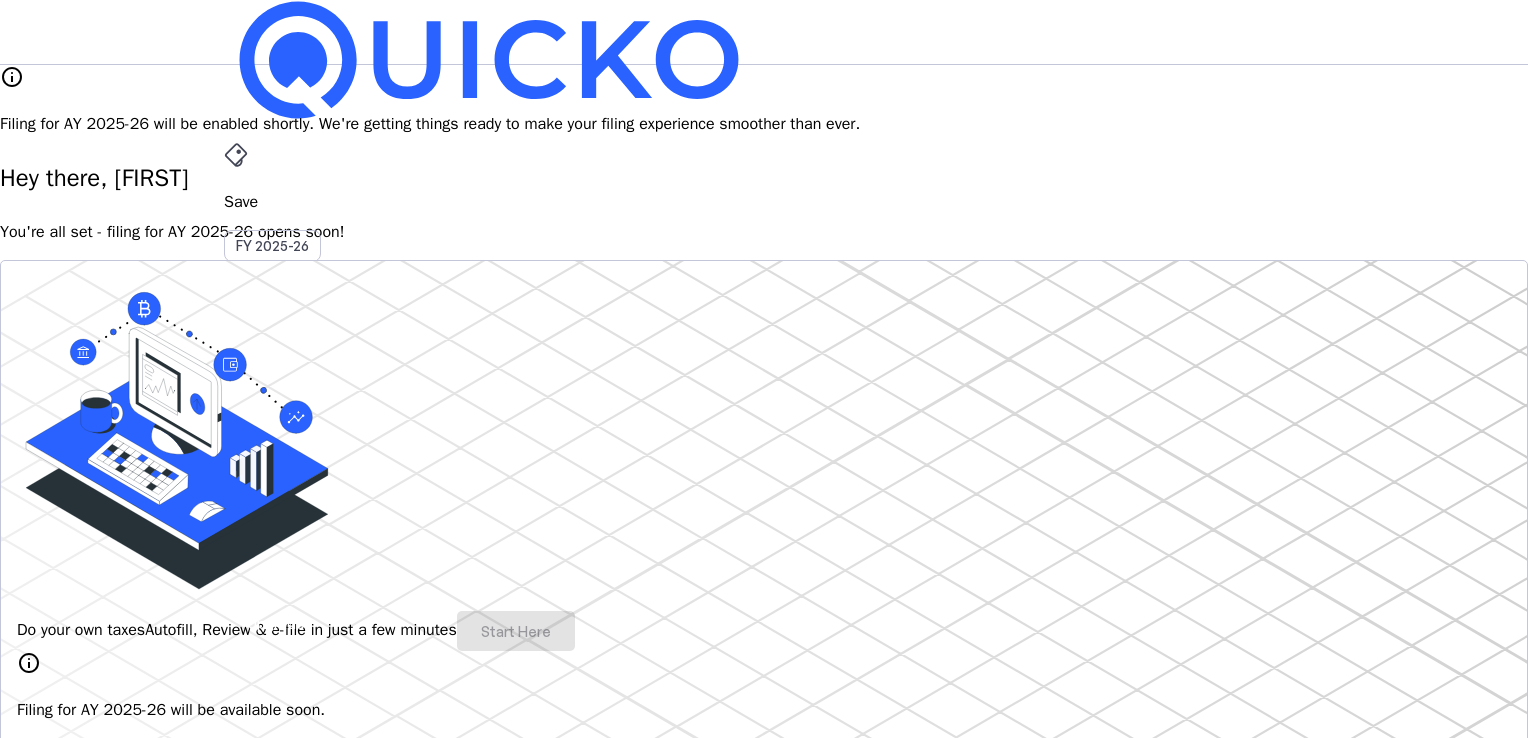 click on "Save" at bounding box center [764, 202] 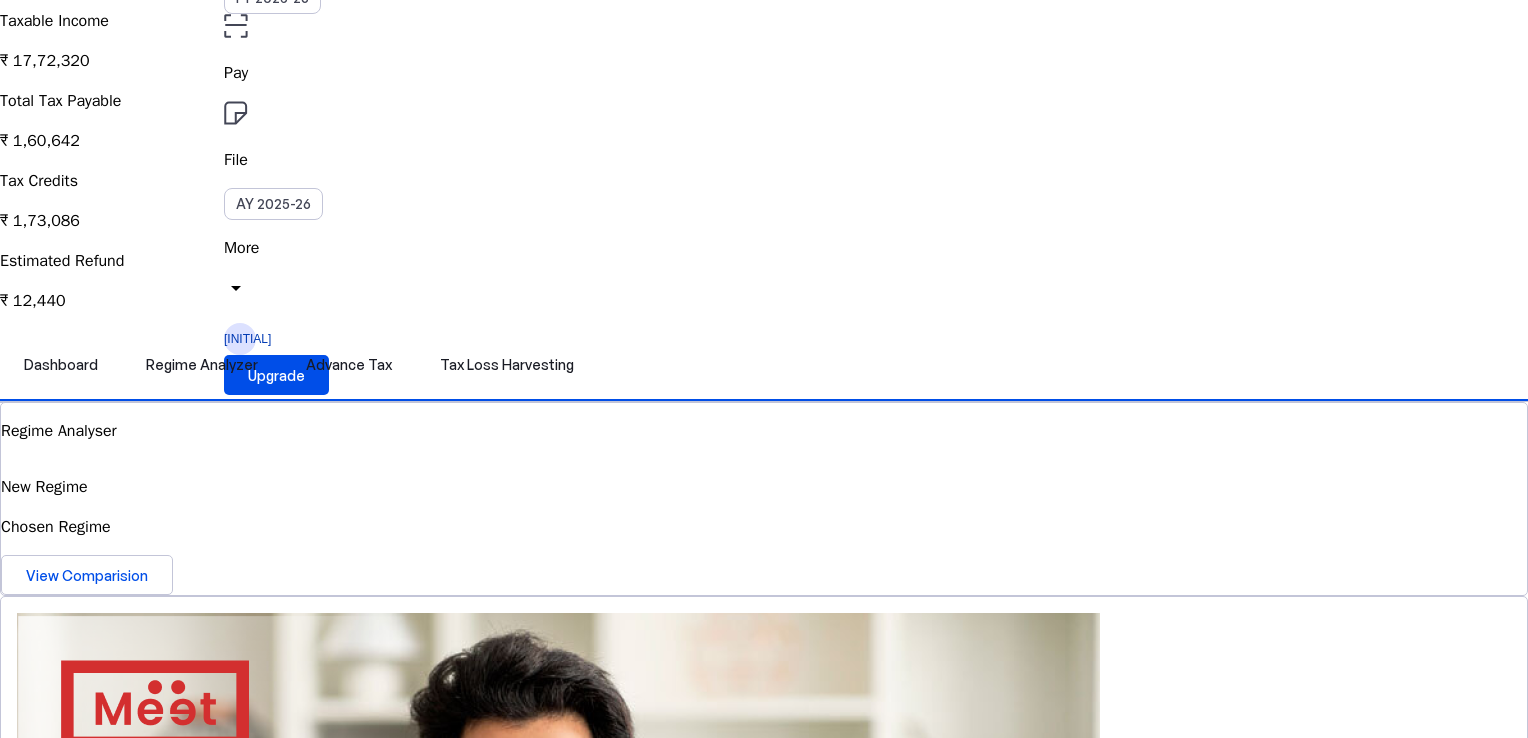 scroll, scrollTop: 64, scrollLeft: 0, axis: vertical 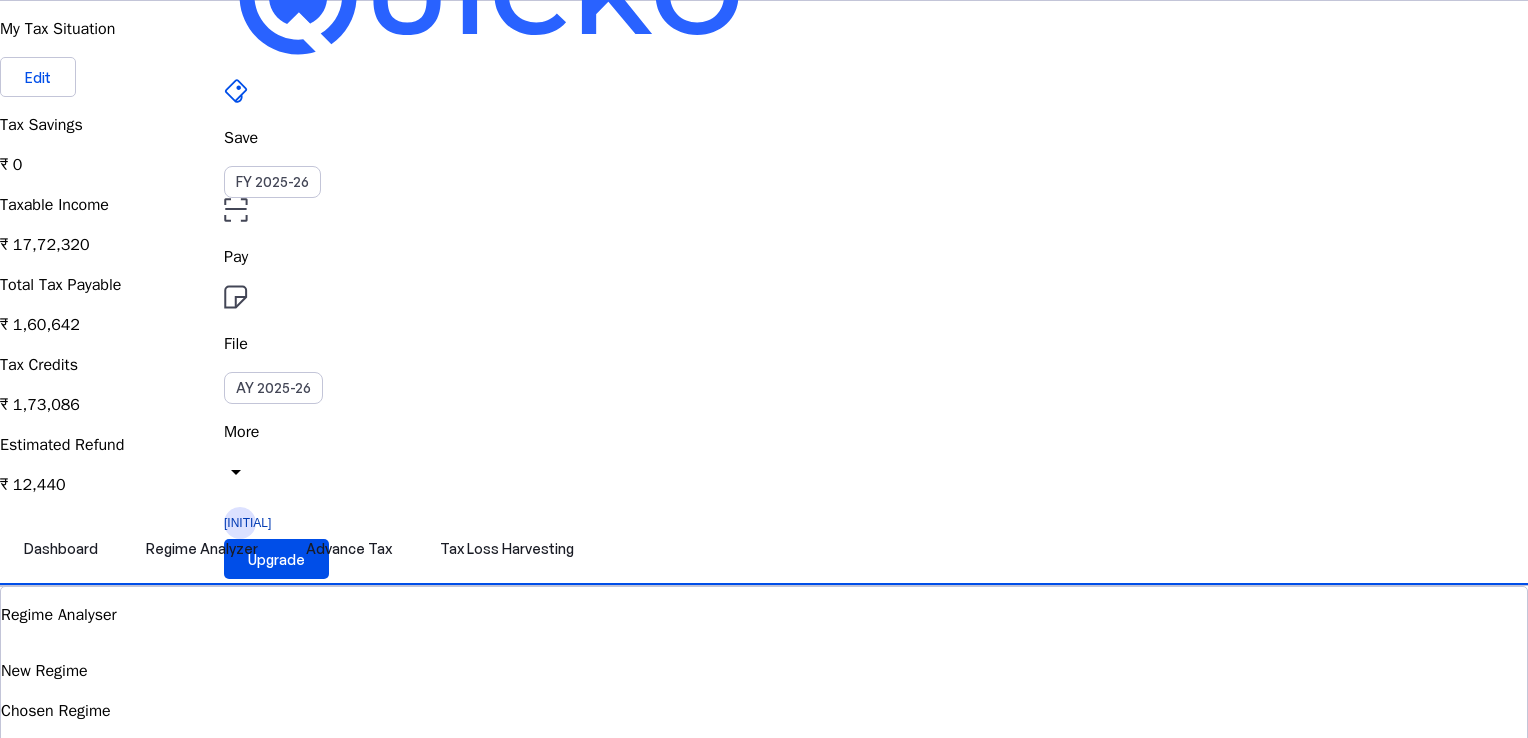 click on "View Comparision" at bounding box center [87, 759] 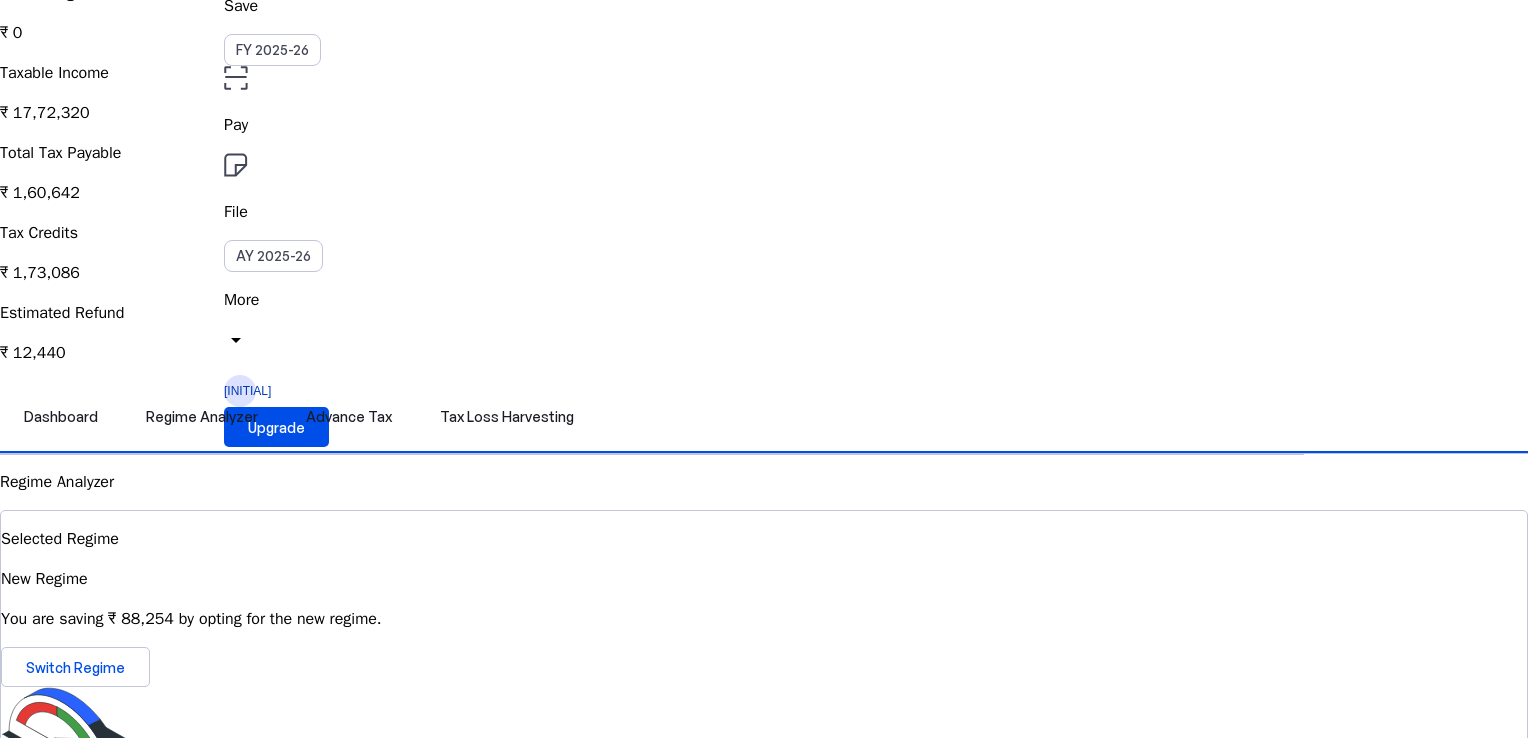 scroll, scrollTop: 0, scrollLeft: 0, axis: both 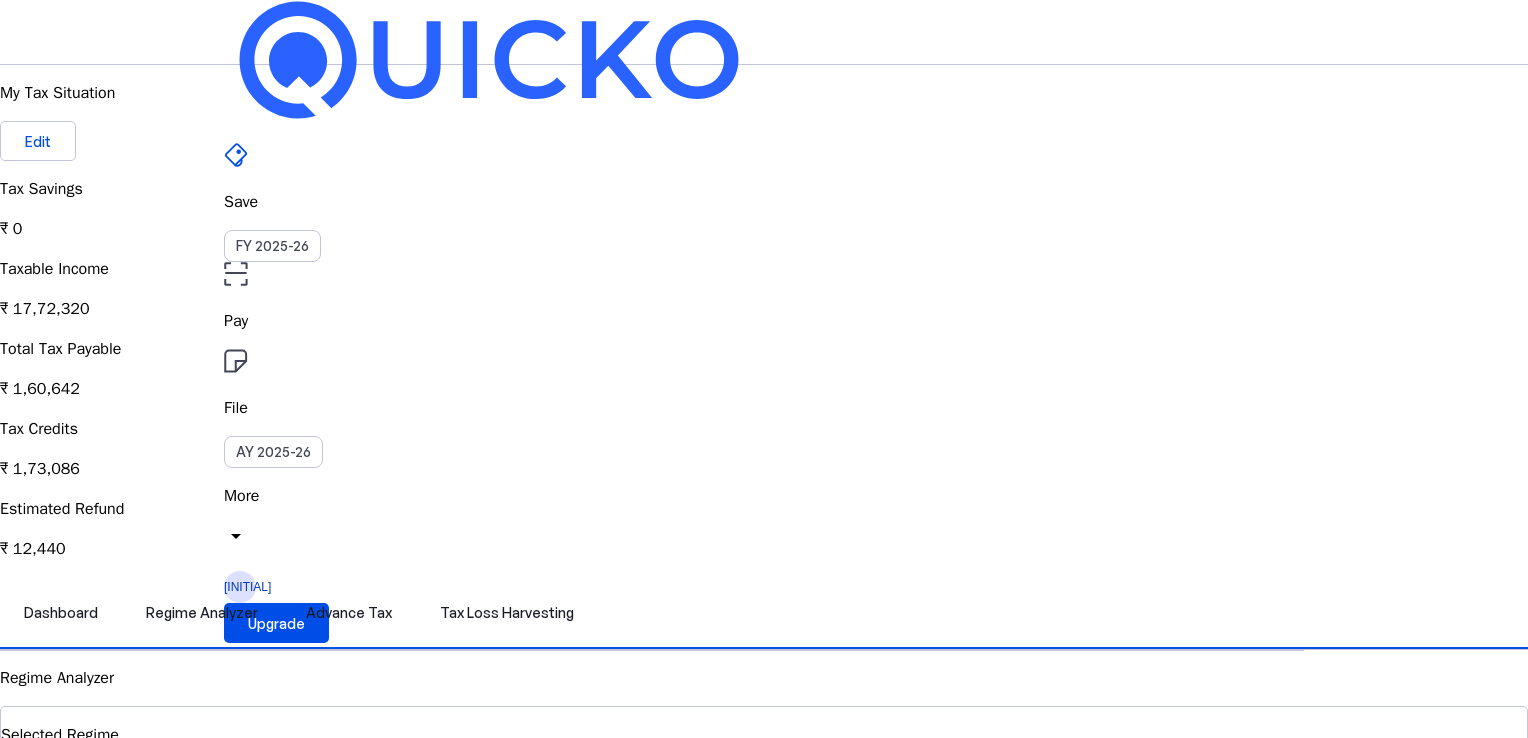 click on "Total Tax Payable" at bounding box center (764, 189) 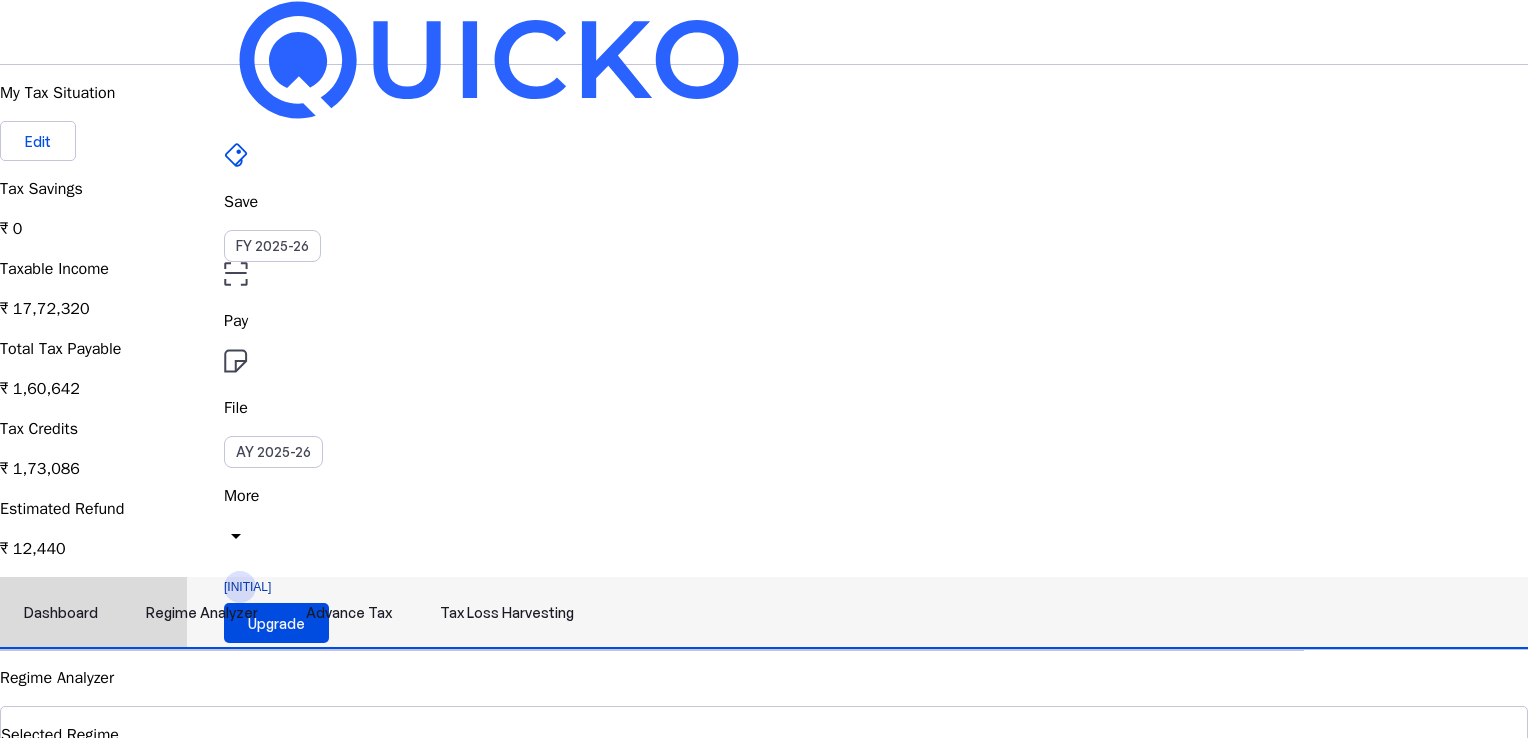 click on "Dashboard" at bounding box center [61, 613] 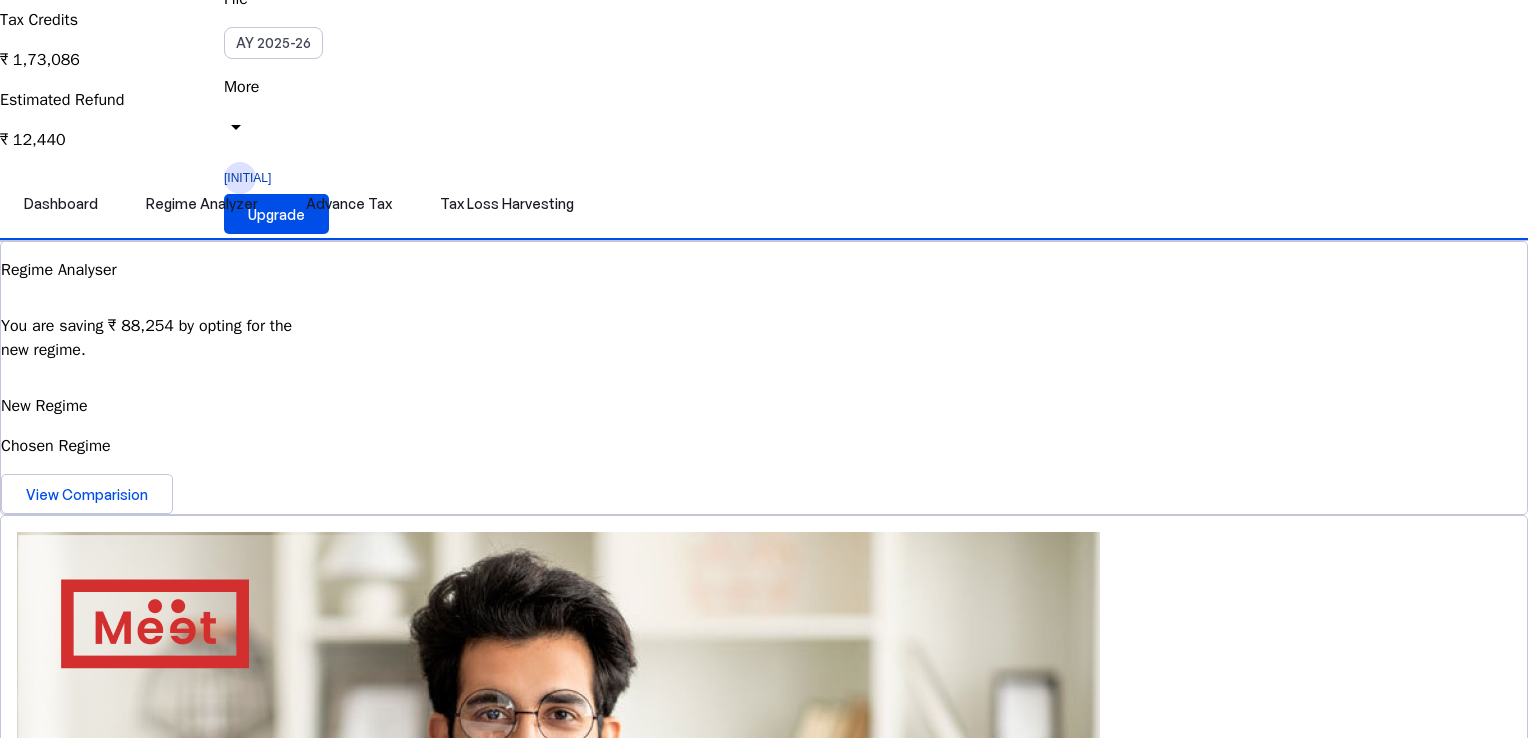 scroll, scrollTop: 0, scrollLeft: 0, axis: both 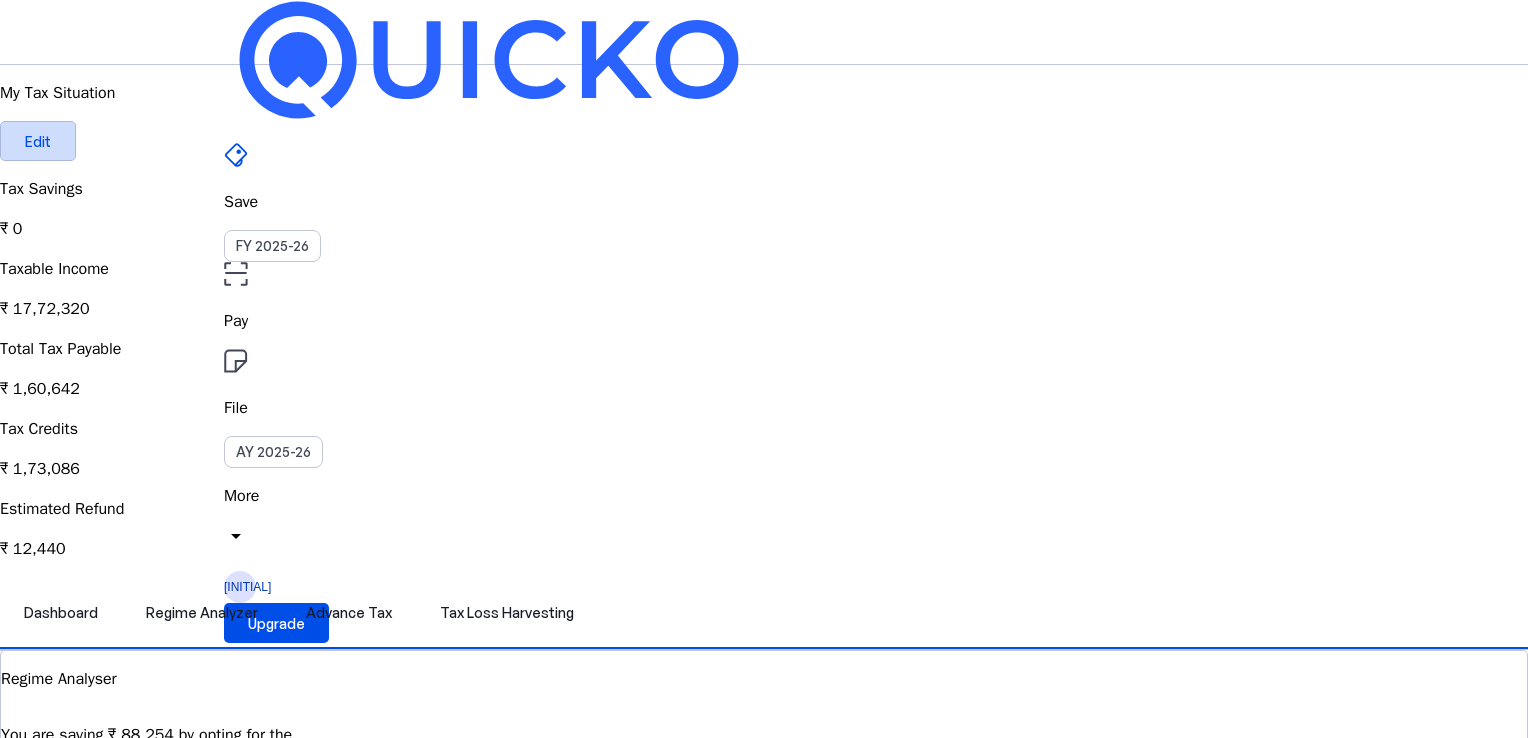 click on "Edit" at bounding box center (38, 141) 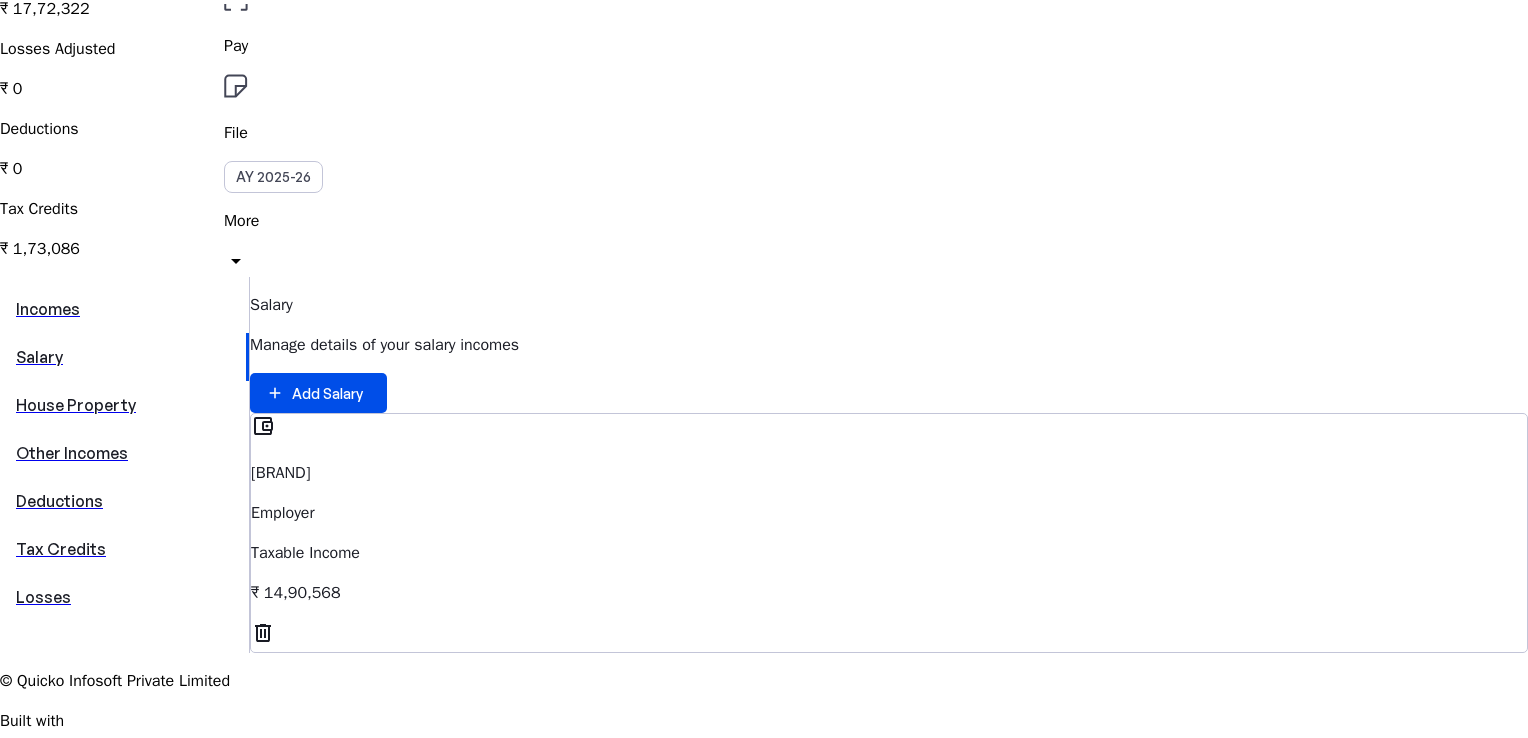 scroll, scrollTop: 300, scrollLeft: 0, axis: vertical 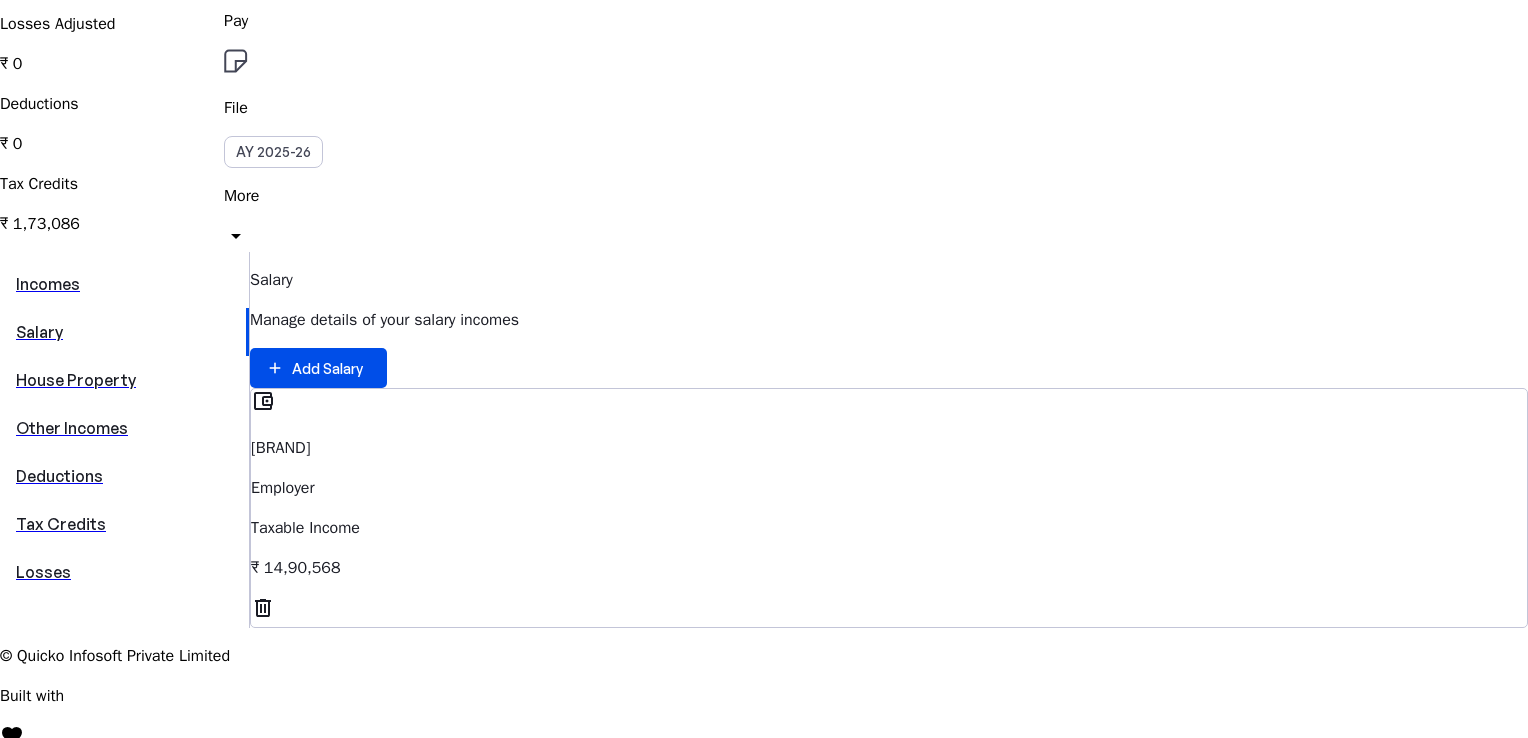 click on "Losses" at bounding box center [124, 572] 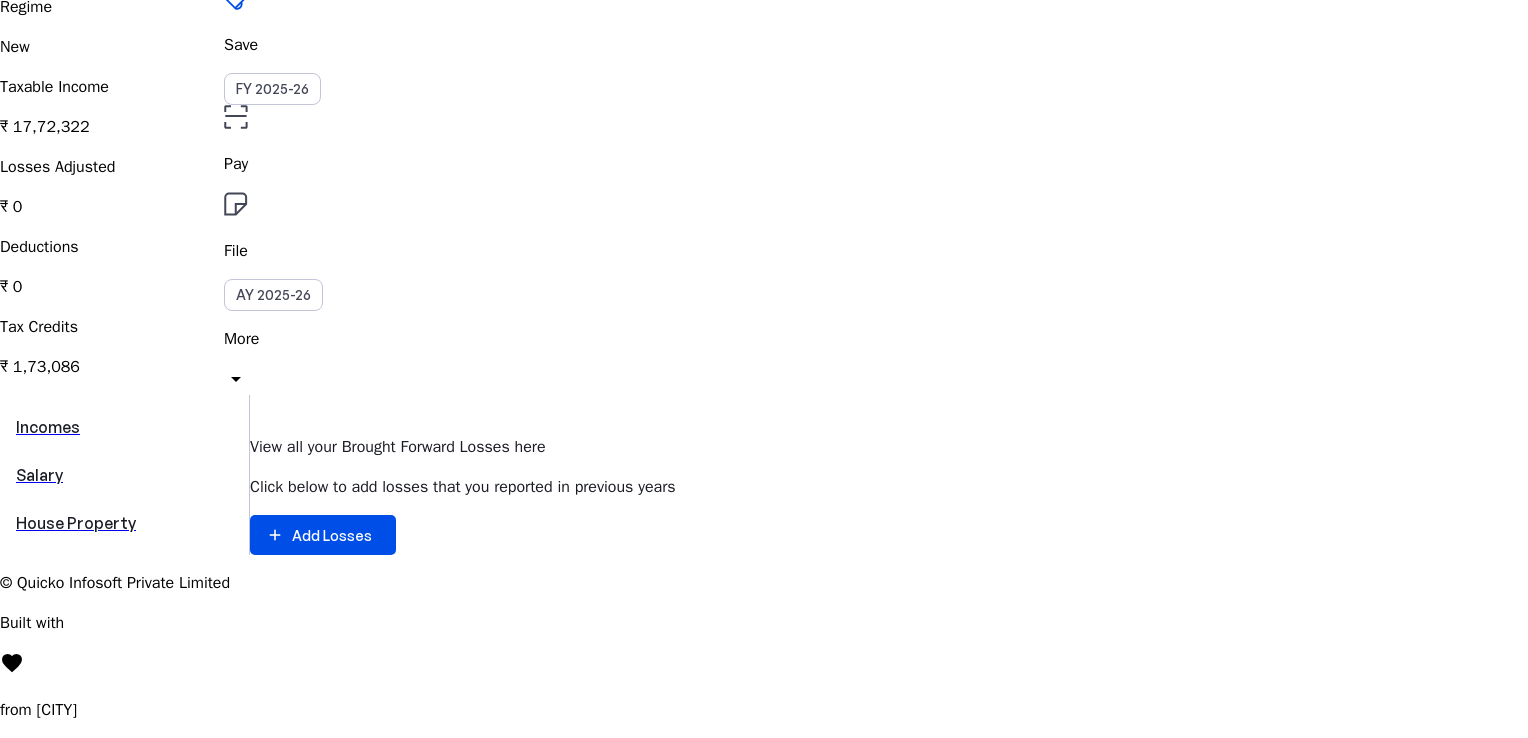 scroll, scrollTop: 188, scrollLeft: 0, axis: vertical 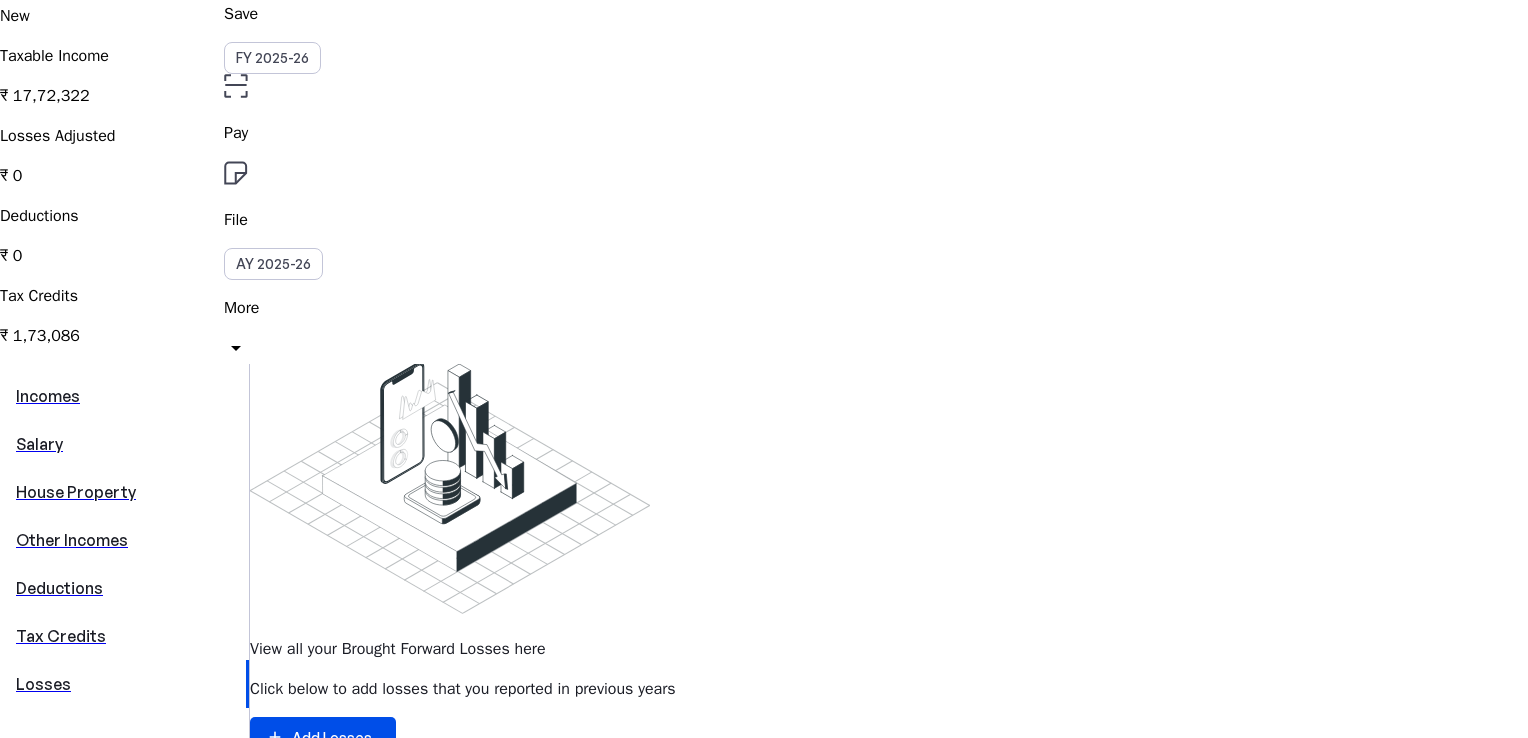 click on "Tax Credits" at bounding box center (124, 636) 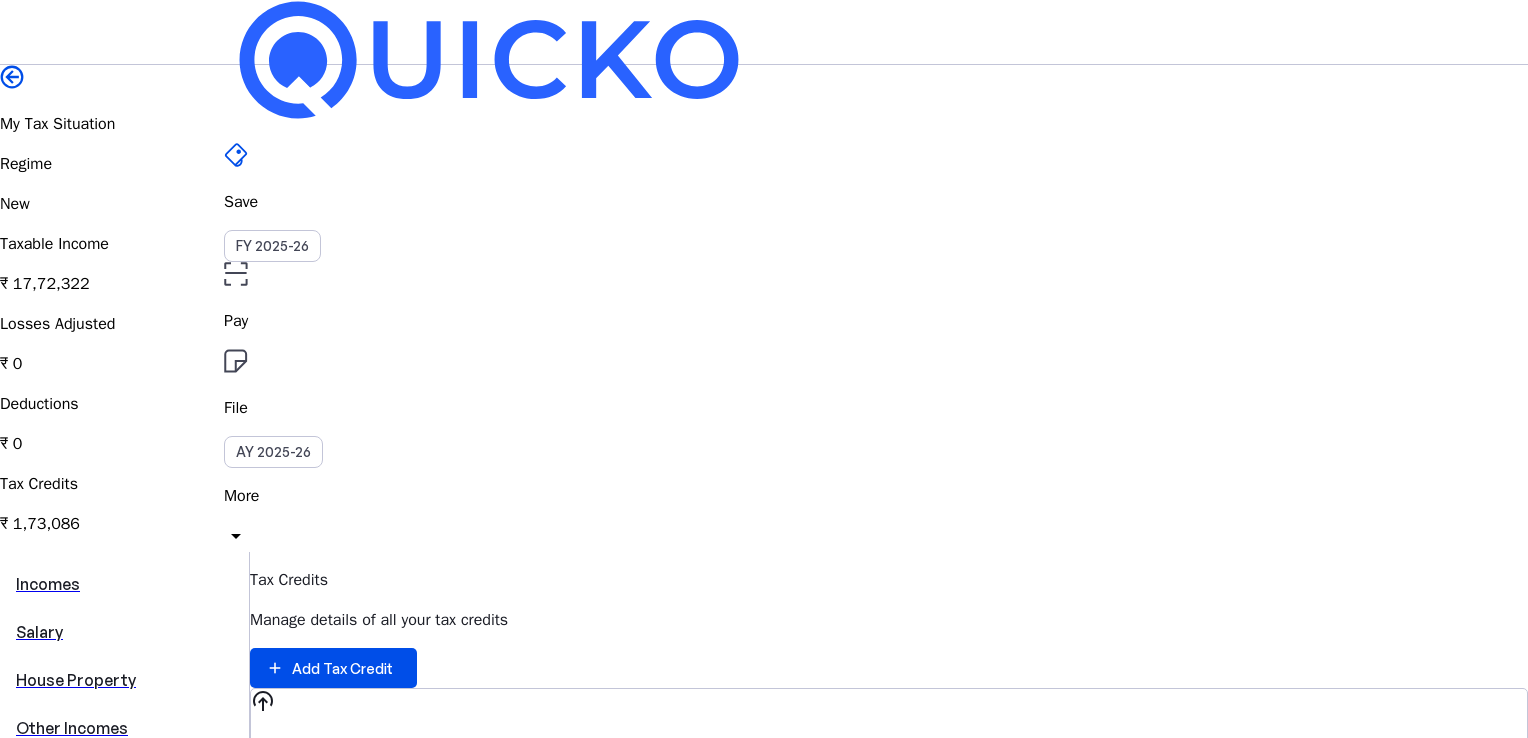 click on "Deductions" at bounding box center [124, 776] 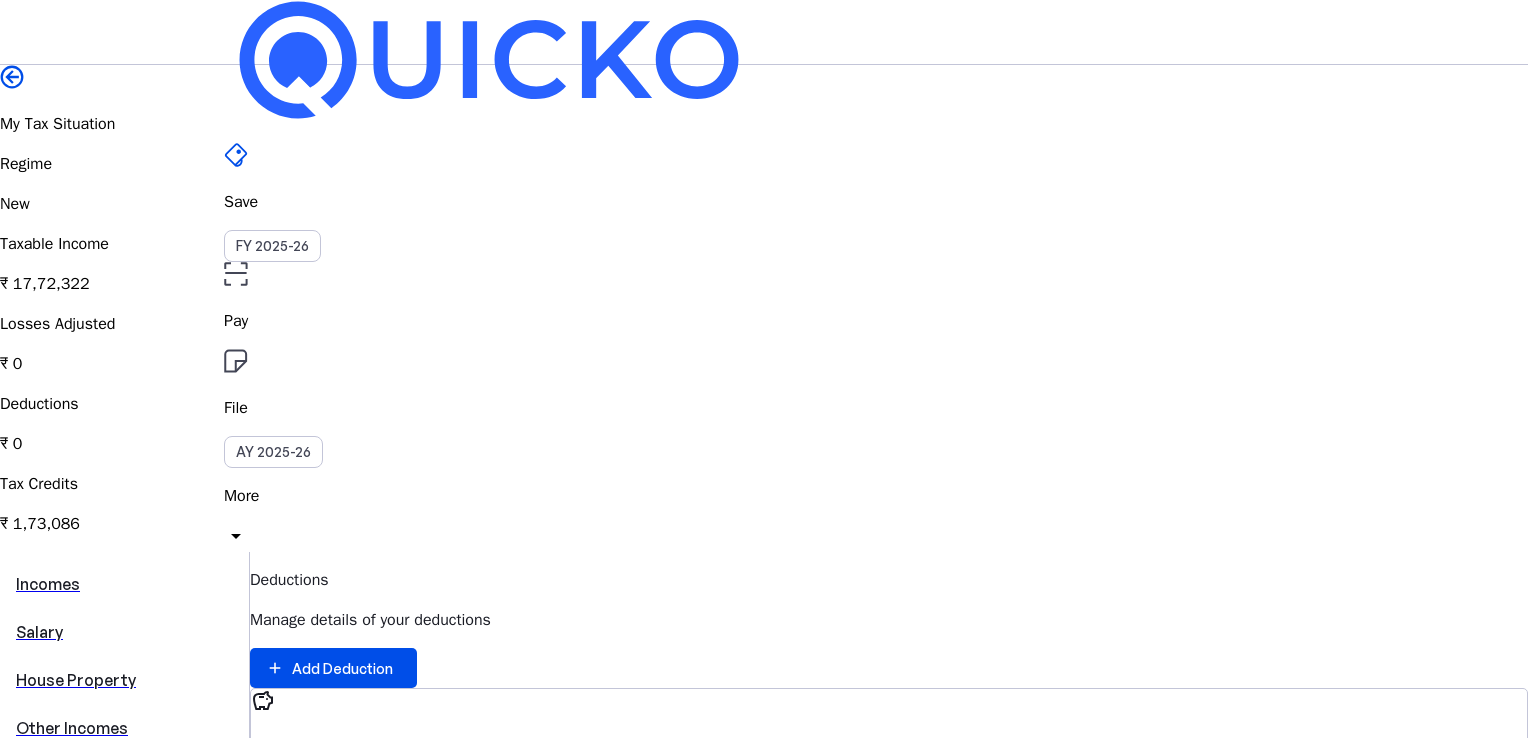 click on "Other Incomes" at bounding box center [124, 728] 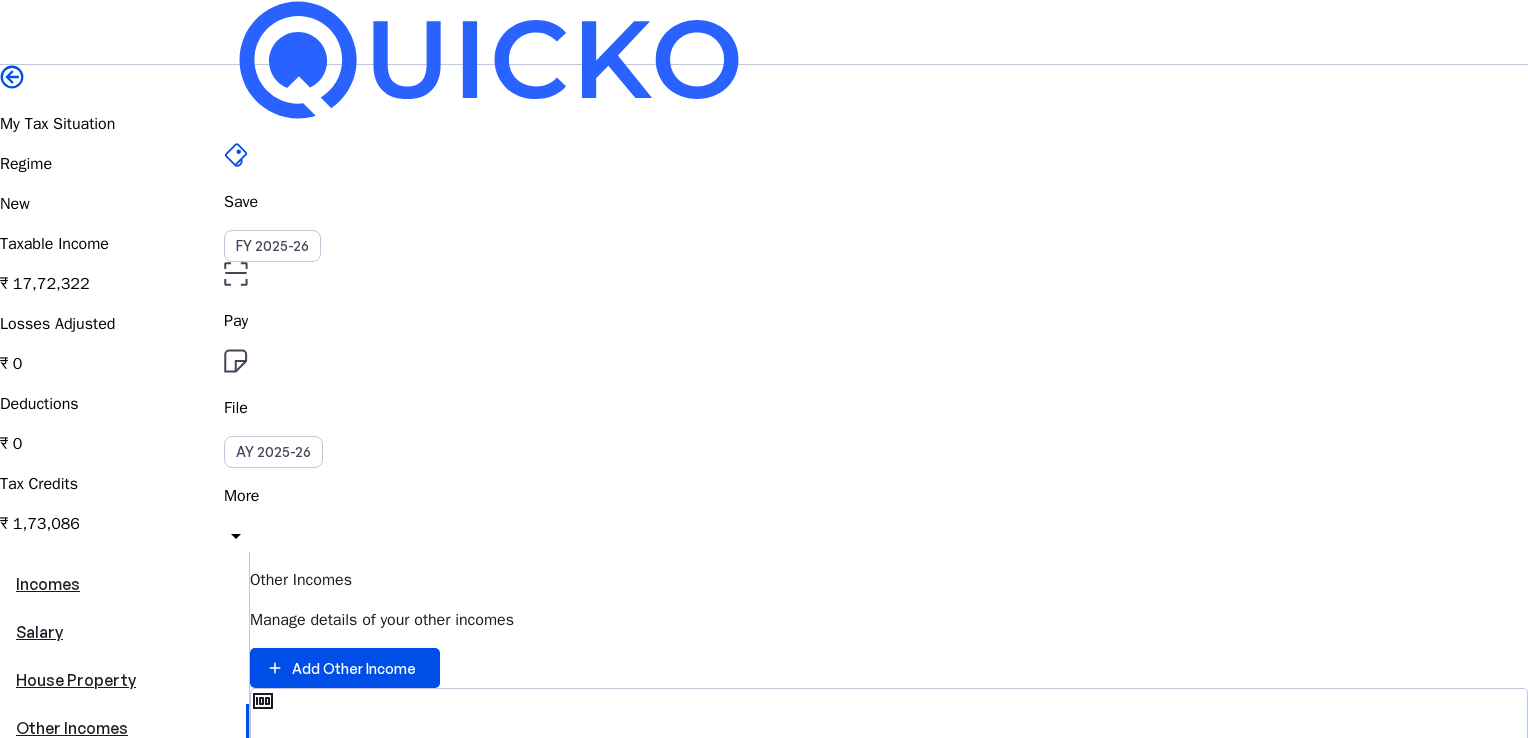 click on "money Any Other Income Income Taxable Income ₹ 2,81,754" at bounding box center [889, 784] 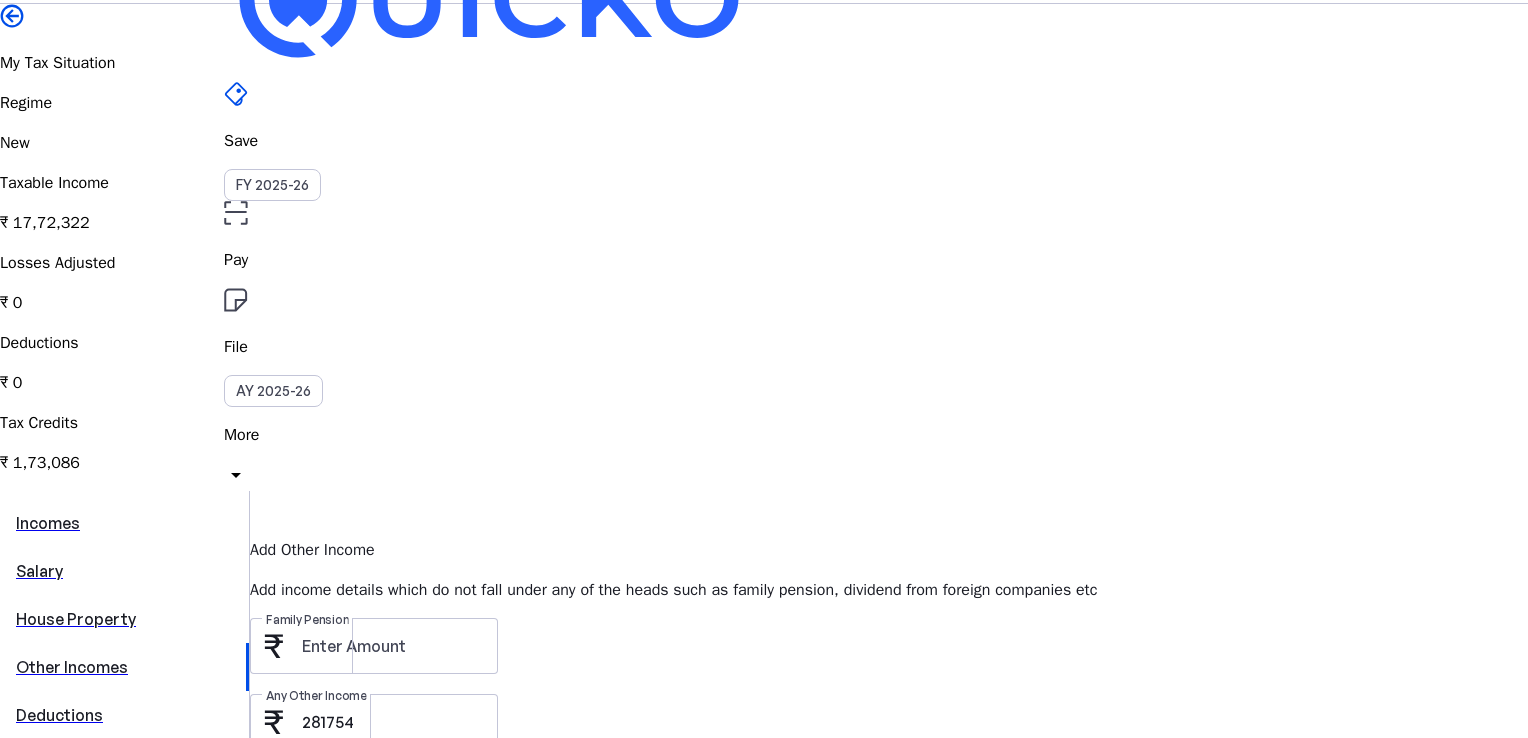 scroll, scrollTop: 55, scrollLeft: 0, axis: vertical 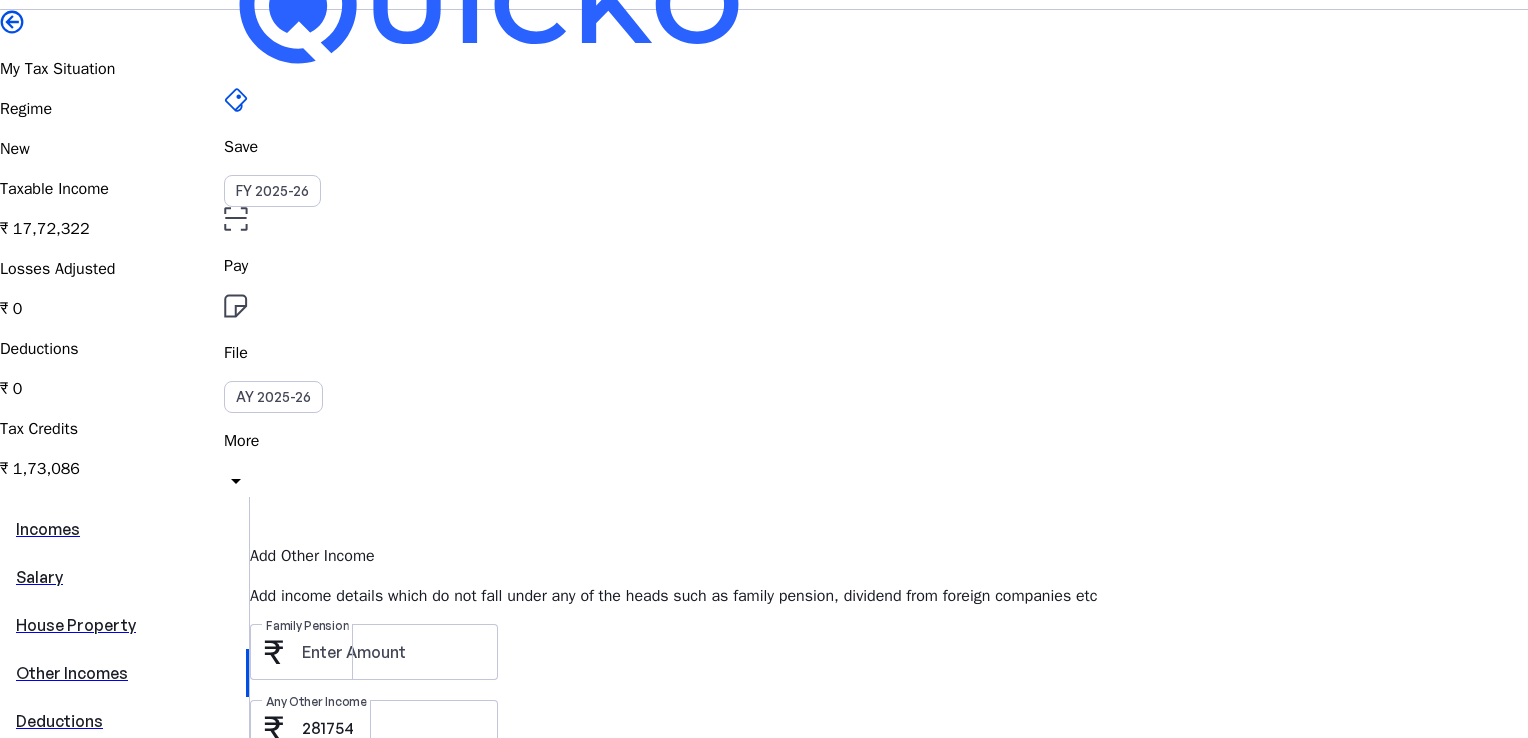 click on "House Property" at bounding box center [124, 625] 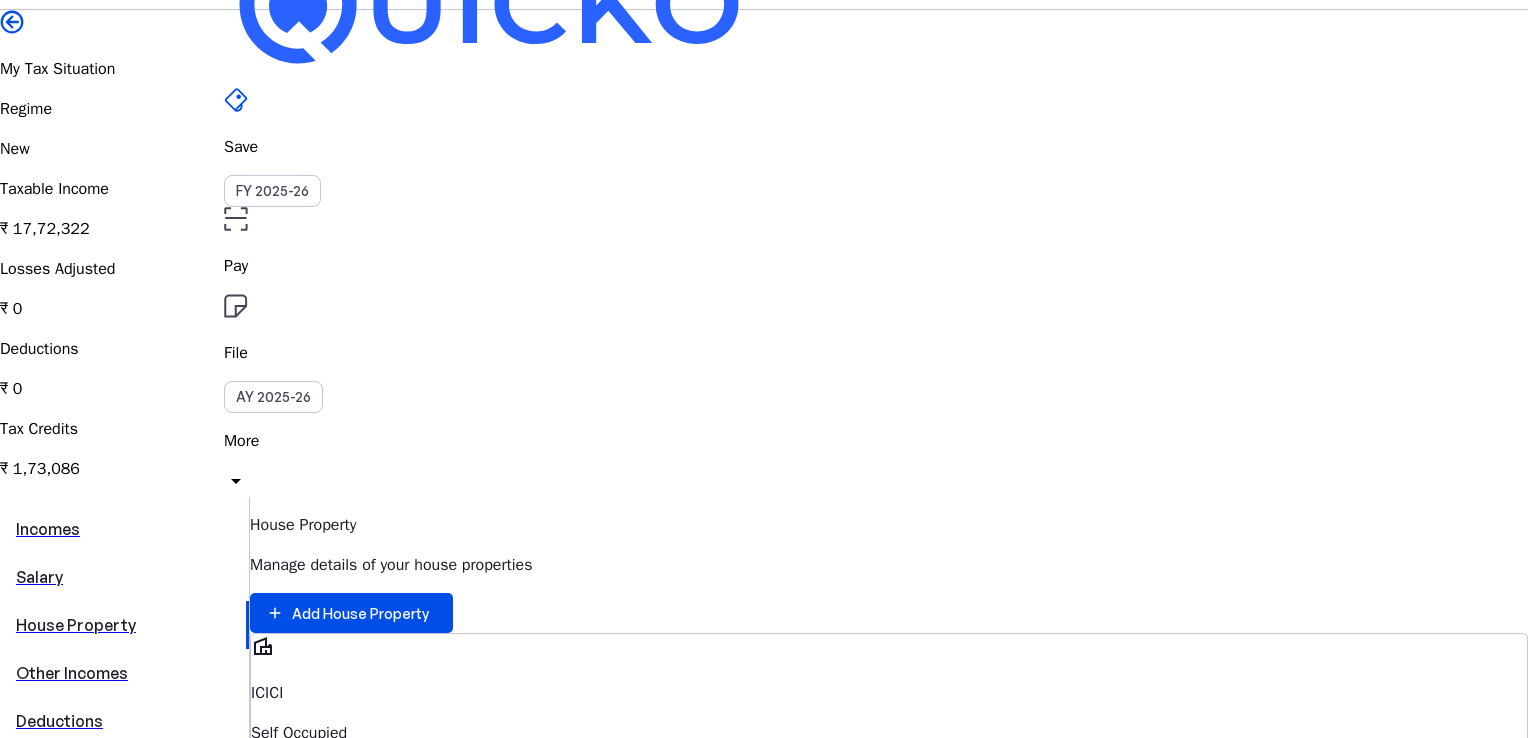 scroll, scrollTop: 0, scrollLeft: 0, axis: both 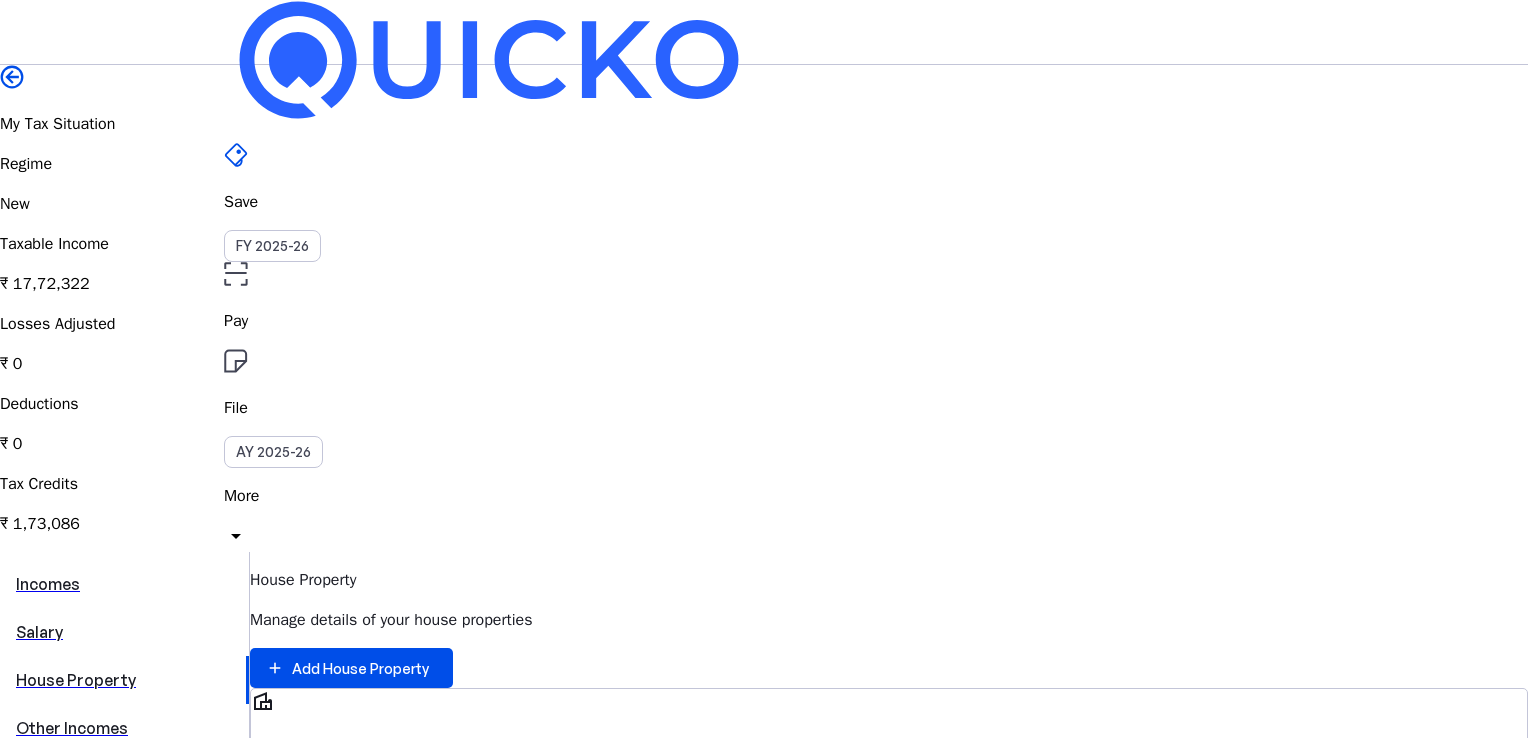 click on "Salary" at bounding box center [124, 632] 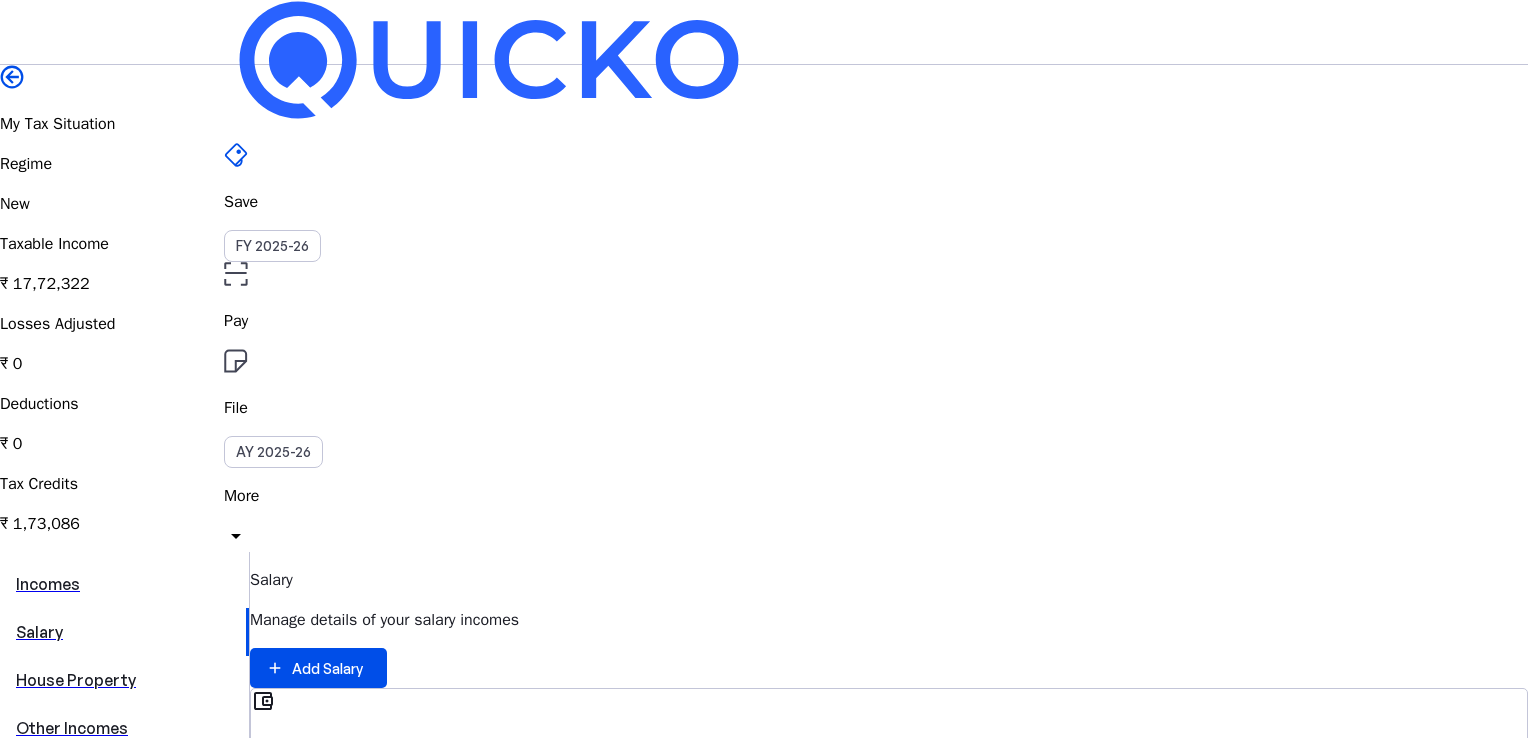 click on "Incomes" at bounding box center (124, 584) 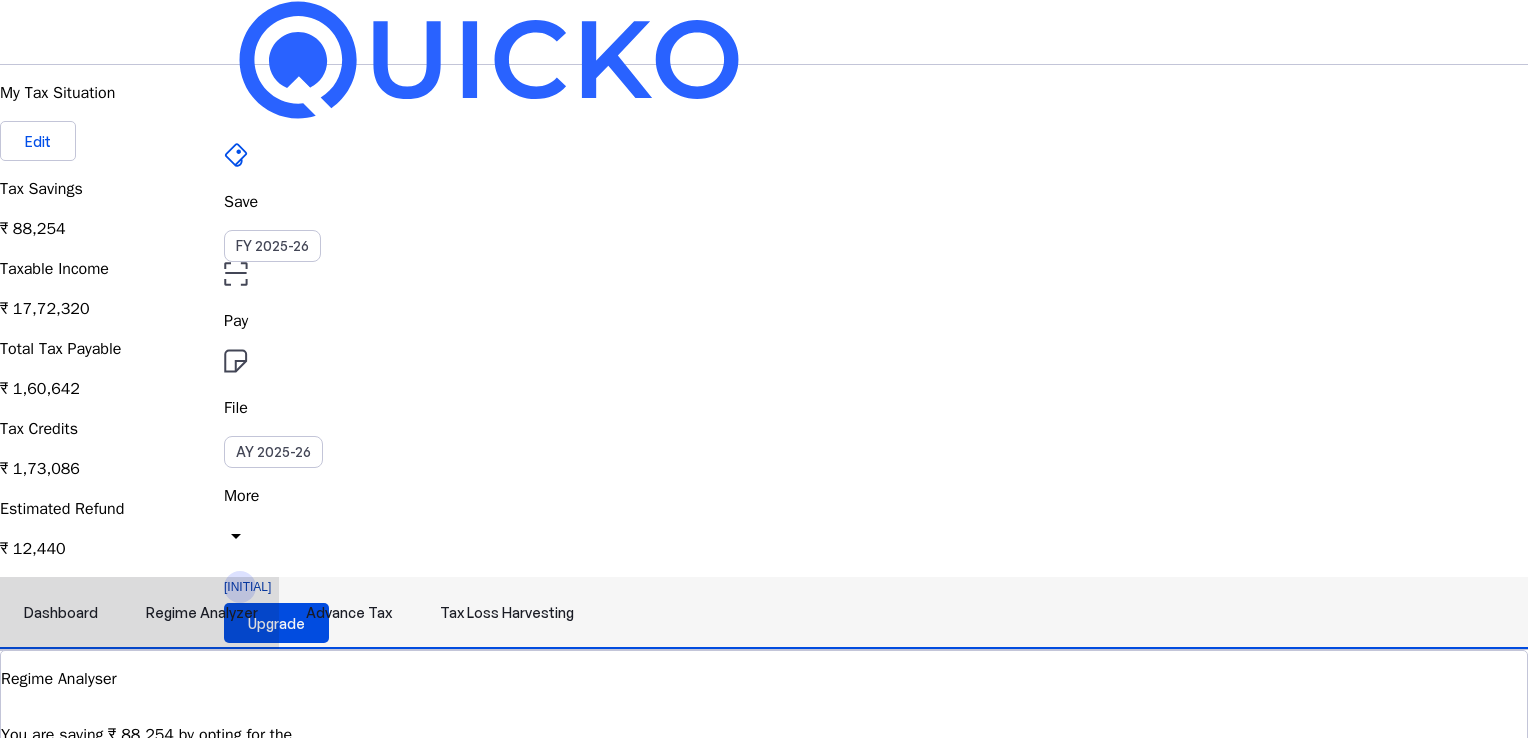 click on "Tax Loss Harvesting" at bounding box center [507, 613] 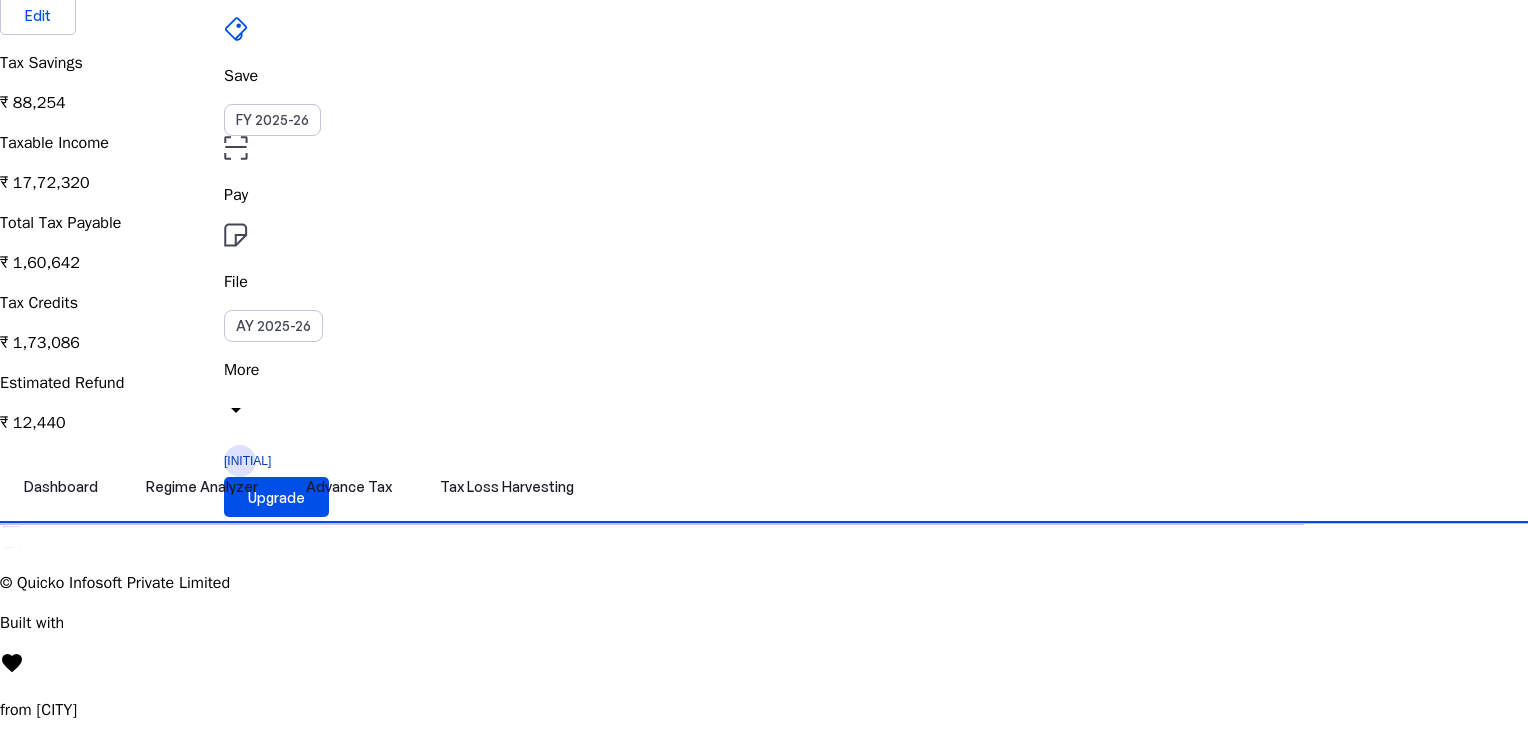 scroll, scrollTop: 1299, scrollLeft: 0, axis: vertical 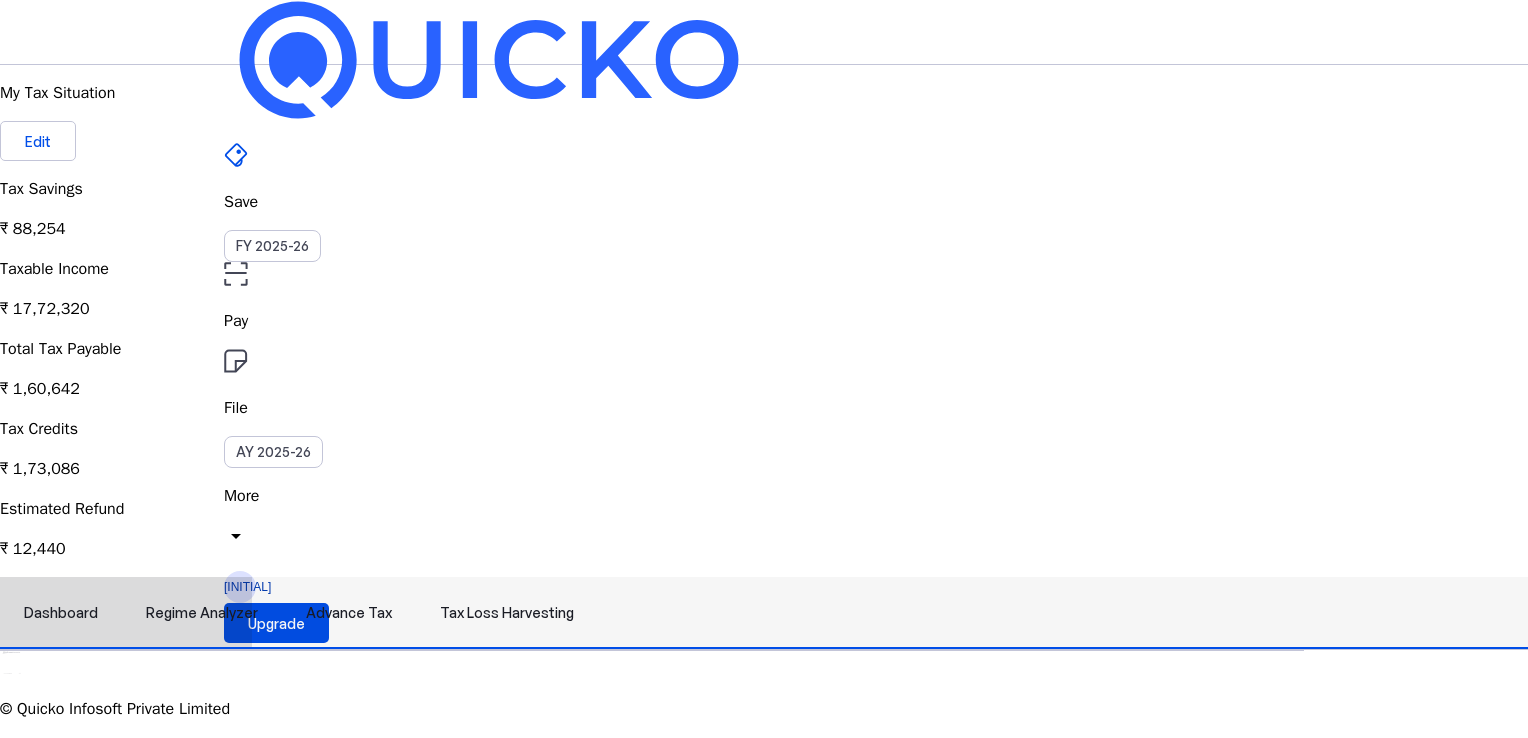 click on "Regime Analyzer" at bounding box center (202, 613) 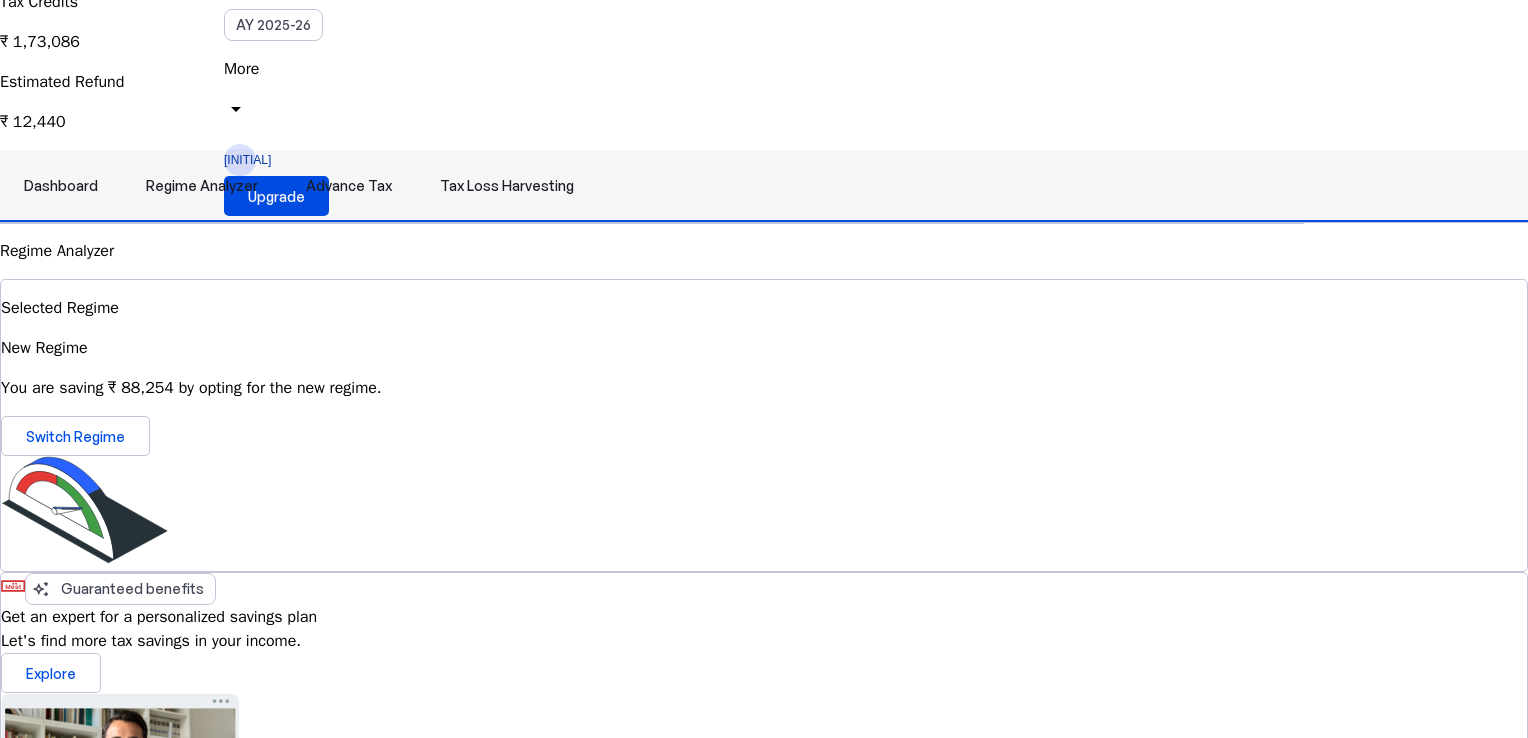 scroll, scrollTop: 0, scrollLeft: 0, axis: both 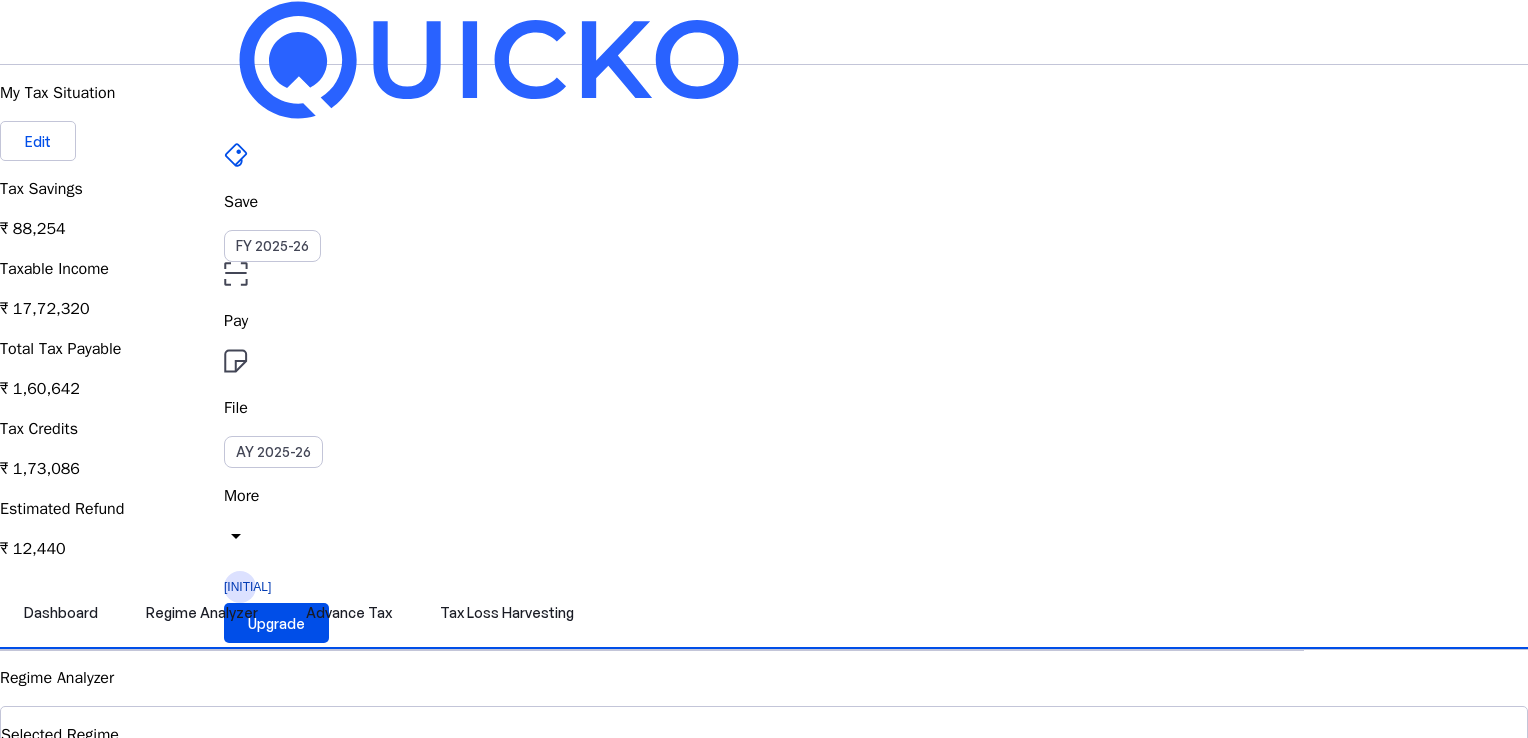 click on "More" at bounding box center [764, 496] 